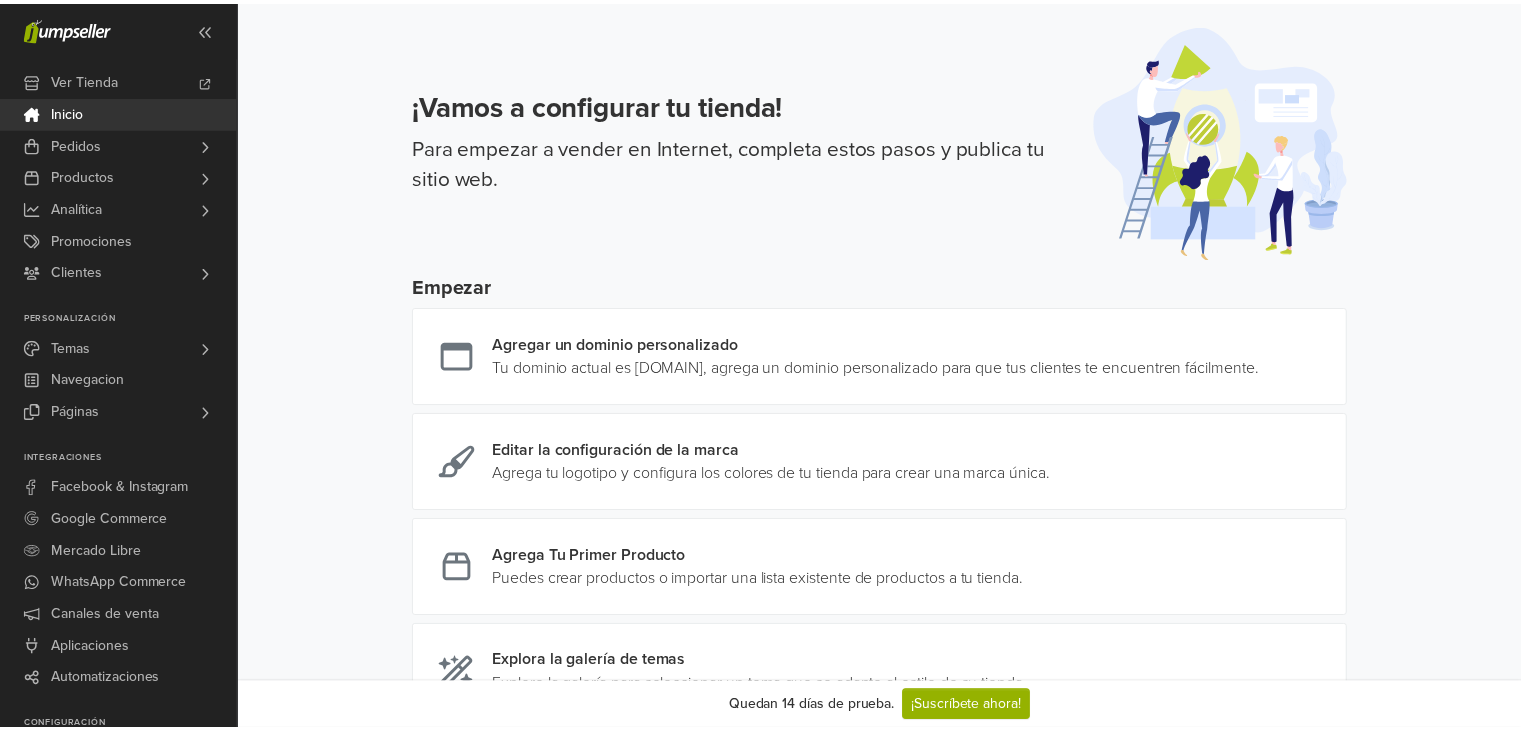 scroll, scrollTop: 0, scrollLeft: 0, axis: both 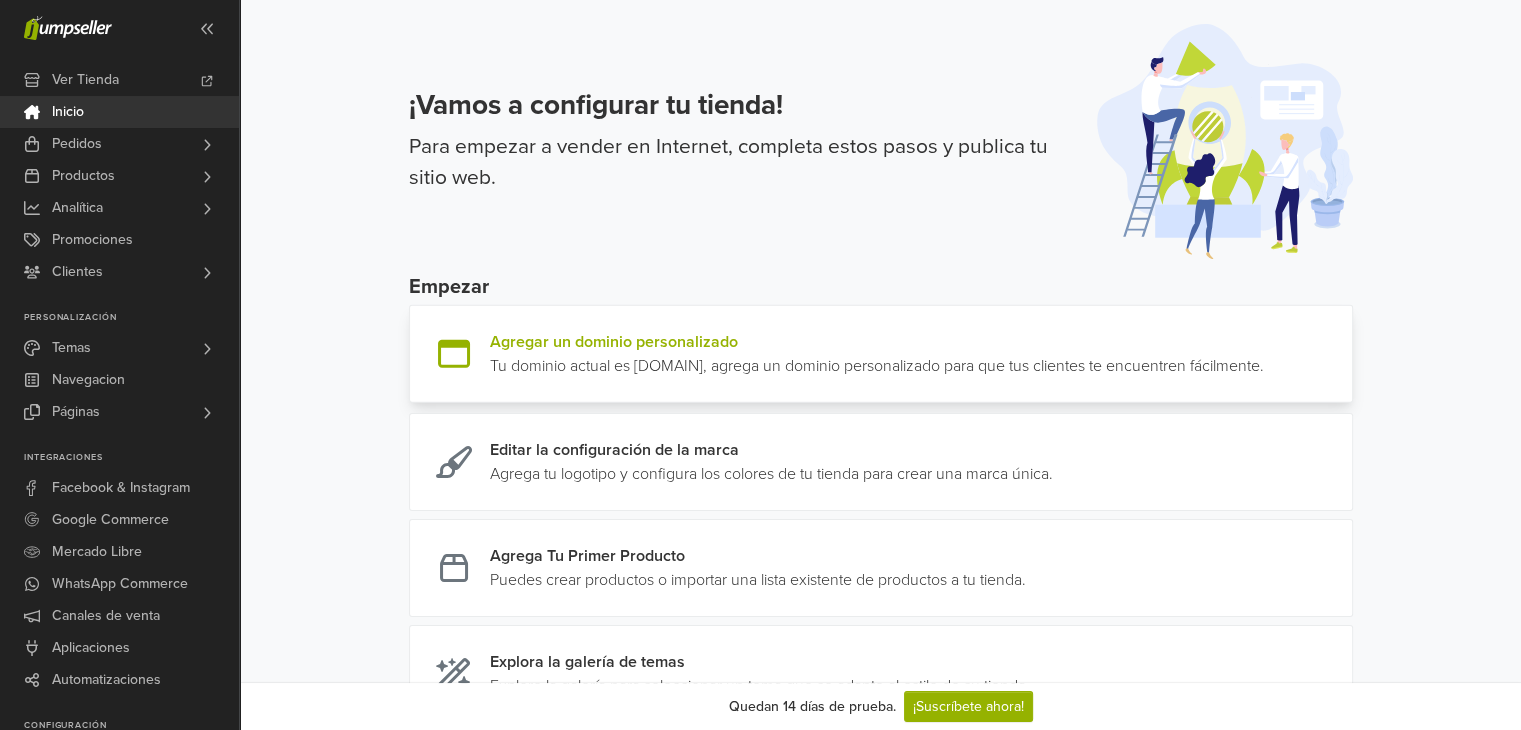 click at bounding box center (1264, 354) 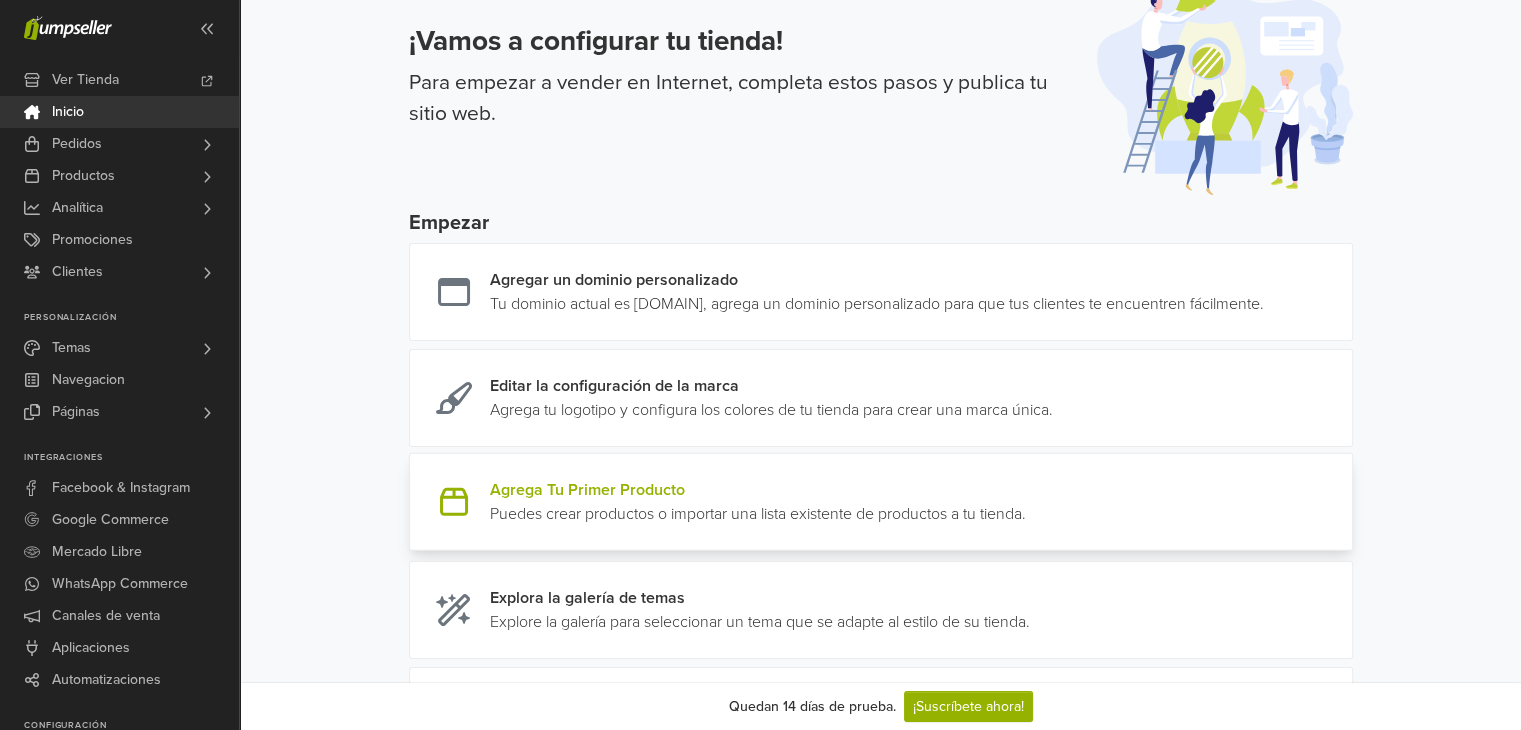 scroll, scrollTop: 100, scrollLeft: 0, axis: vertical 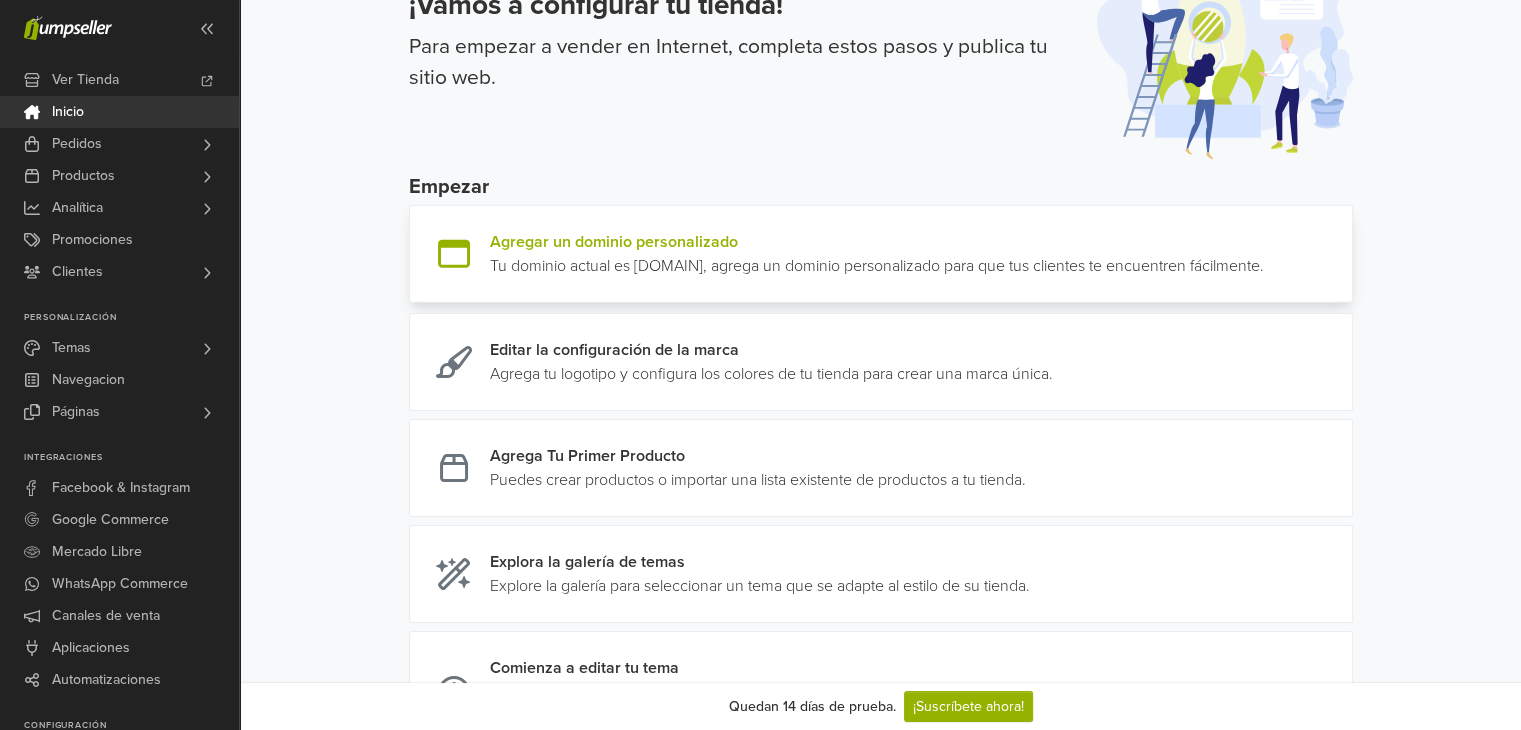 click at bounding box center [1264, 254] 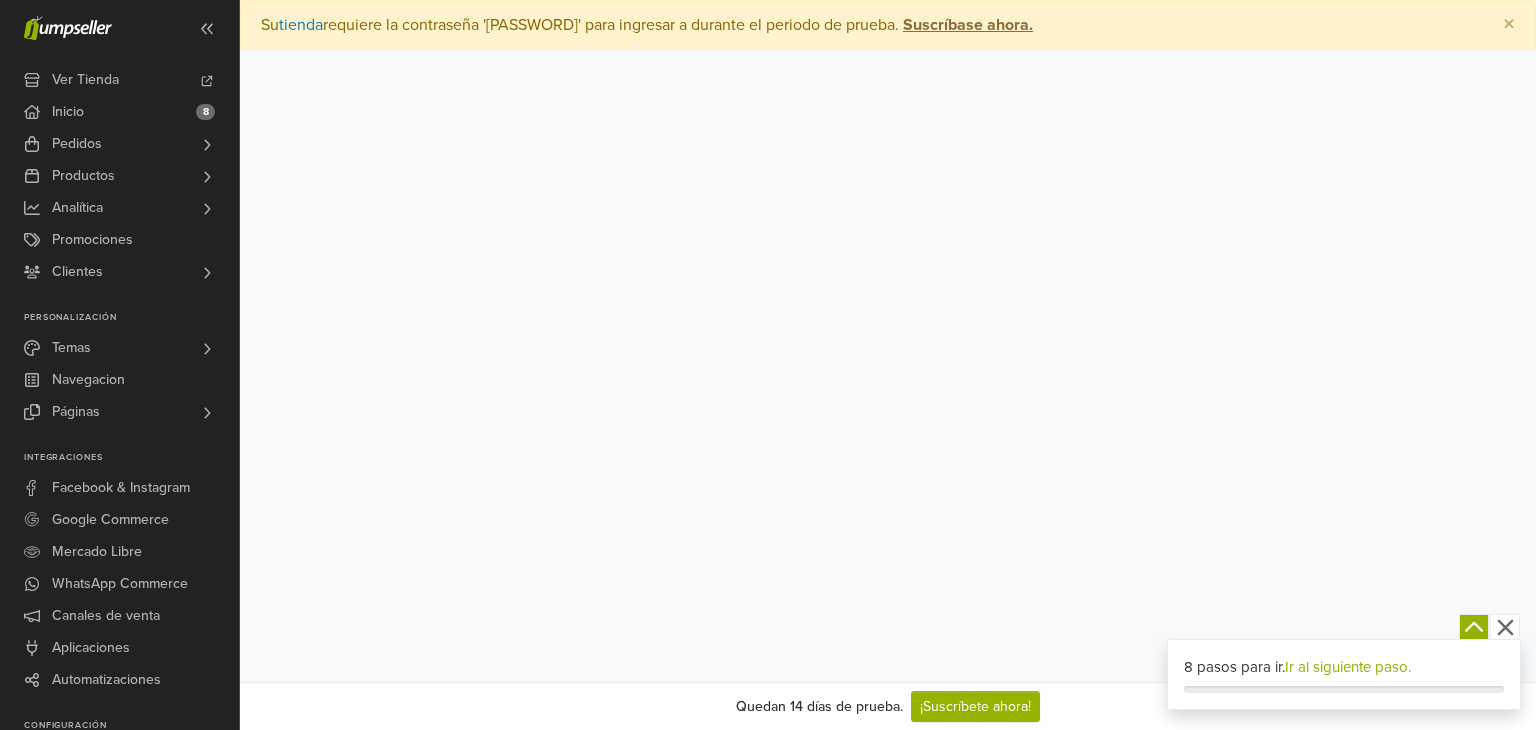 scroll, scrollTop: 0, scrollLeft: 0, axis: both 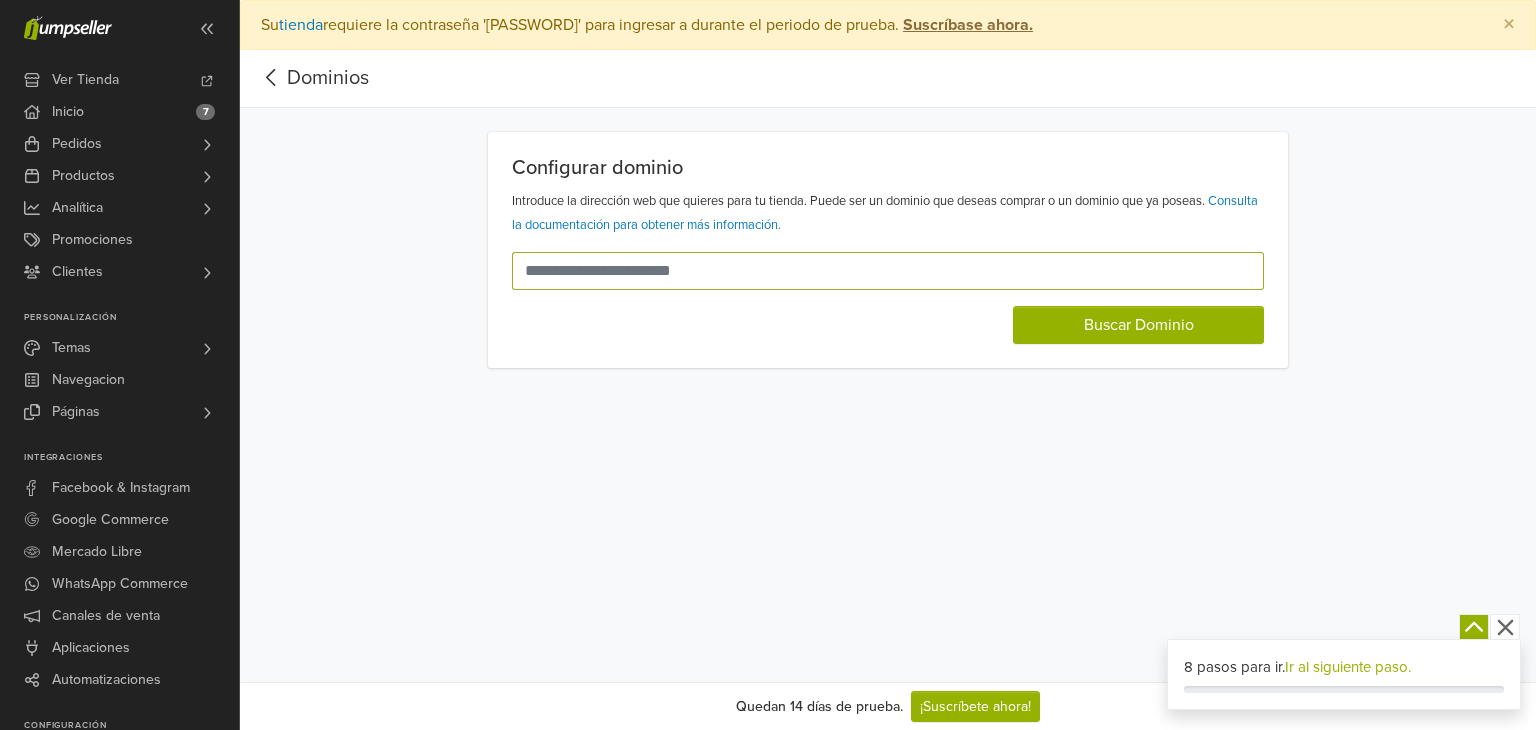 click at bounding box center (876, 271) 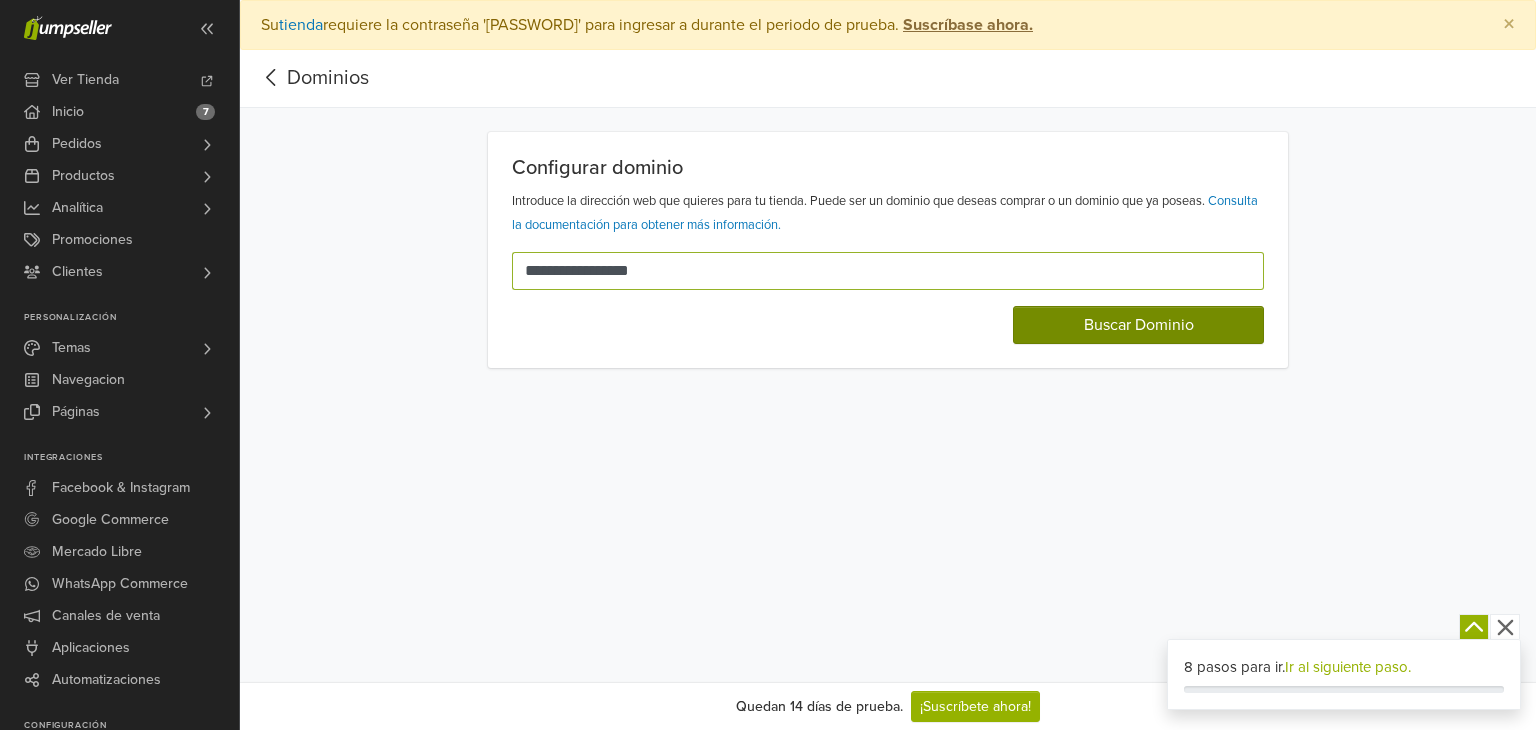 type on "**********" 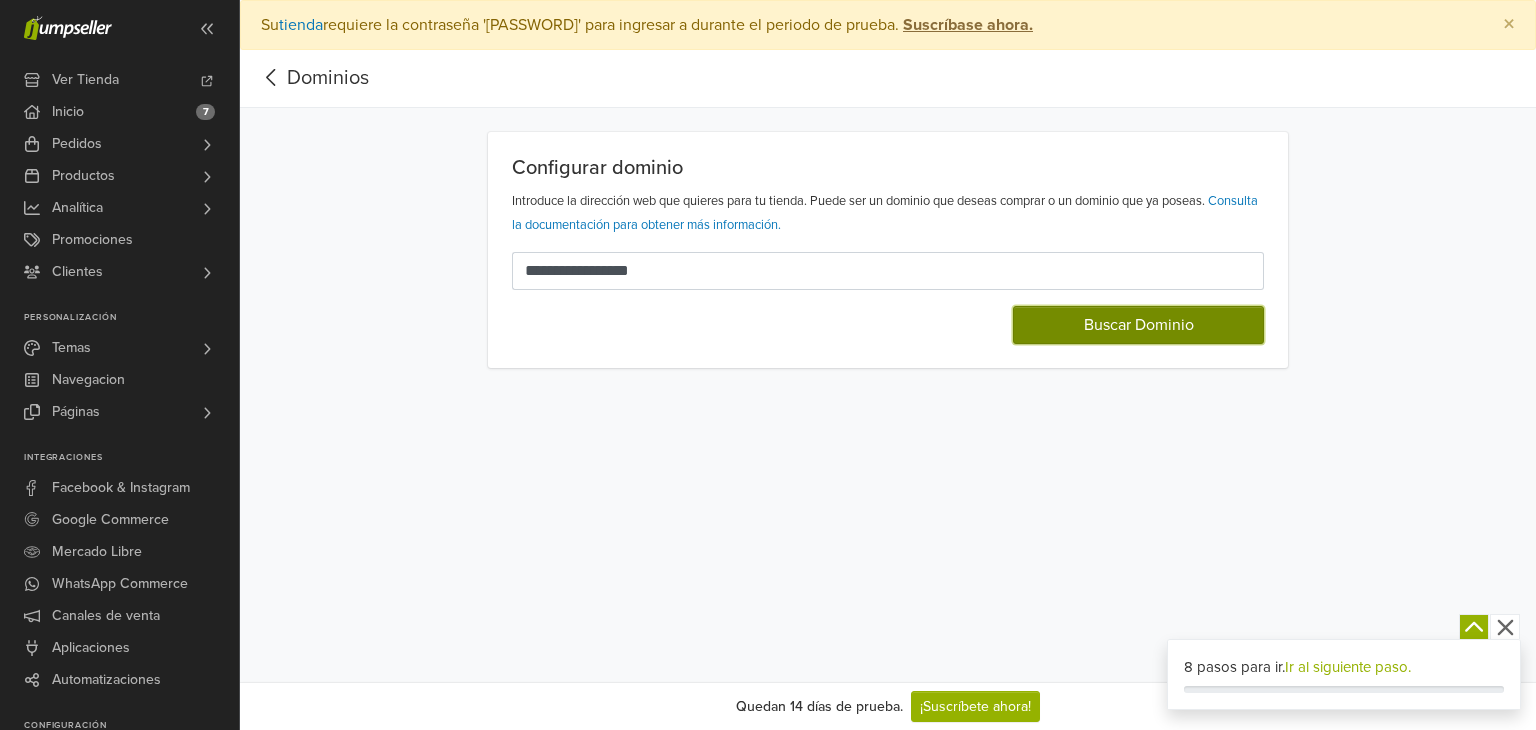 click on "Buscar Dominio" at bounding box center (1138, 325) 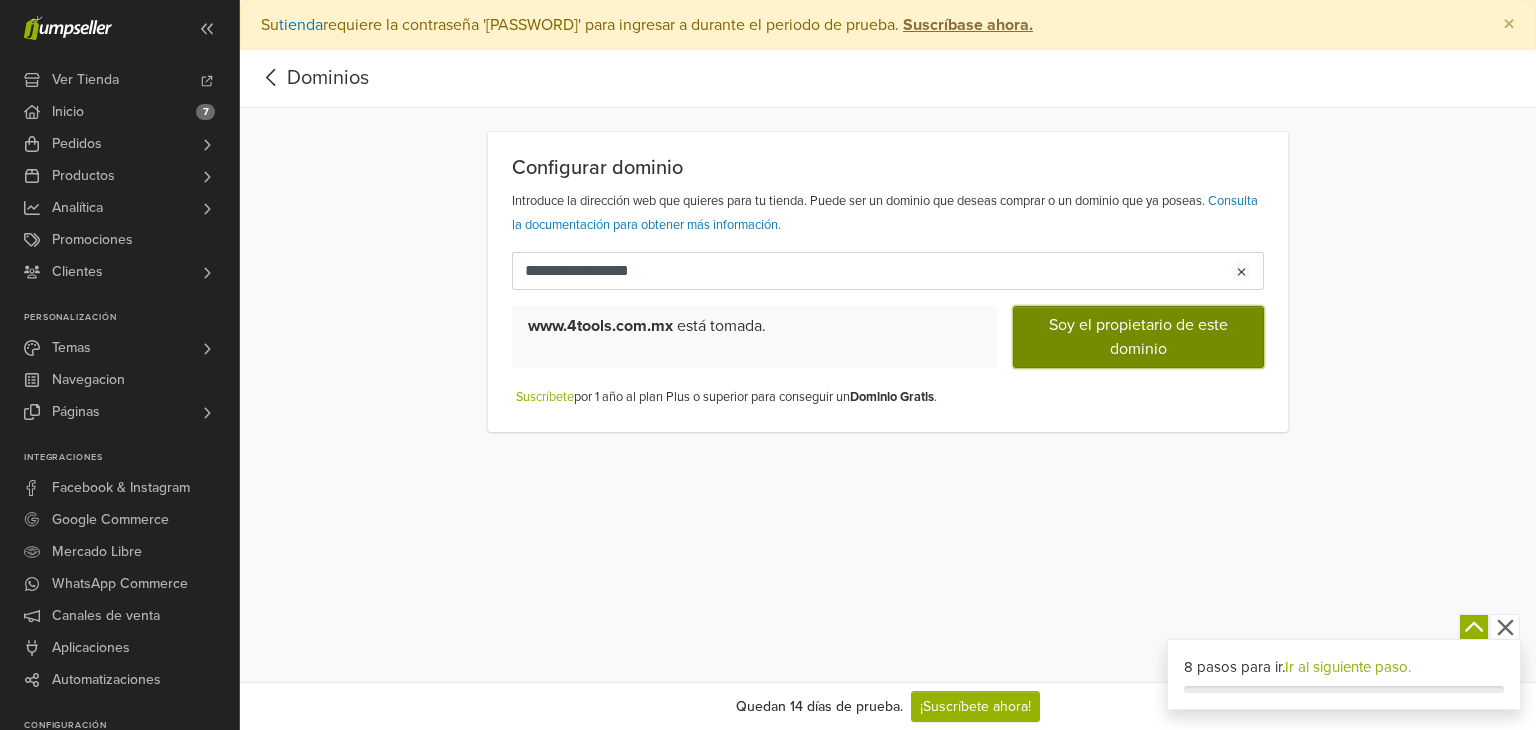 click on "Soy el propietario de este dominio" at bounding box center [1138, 337] 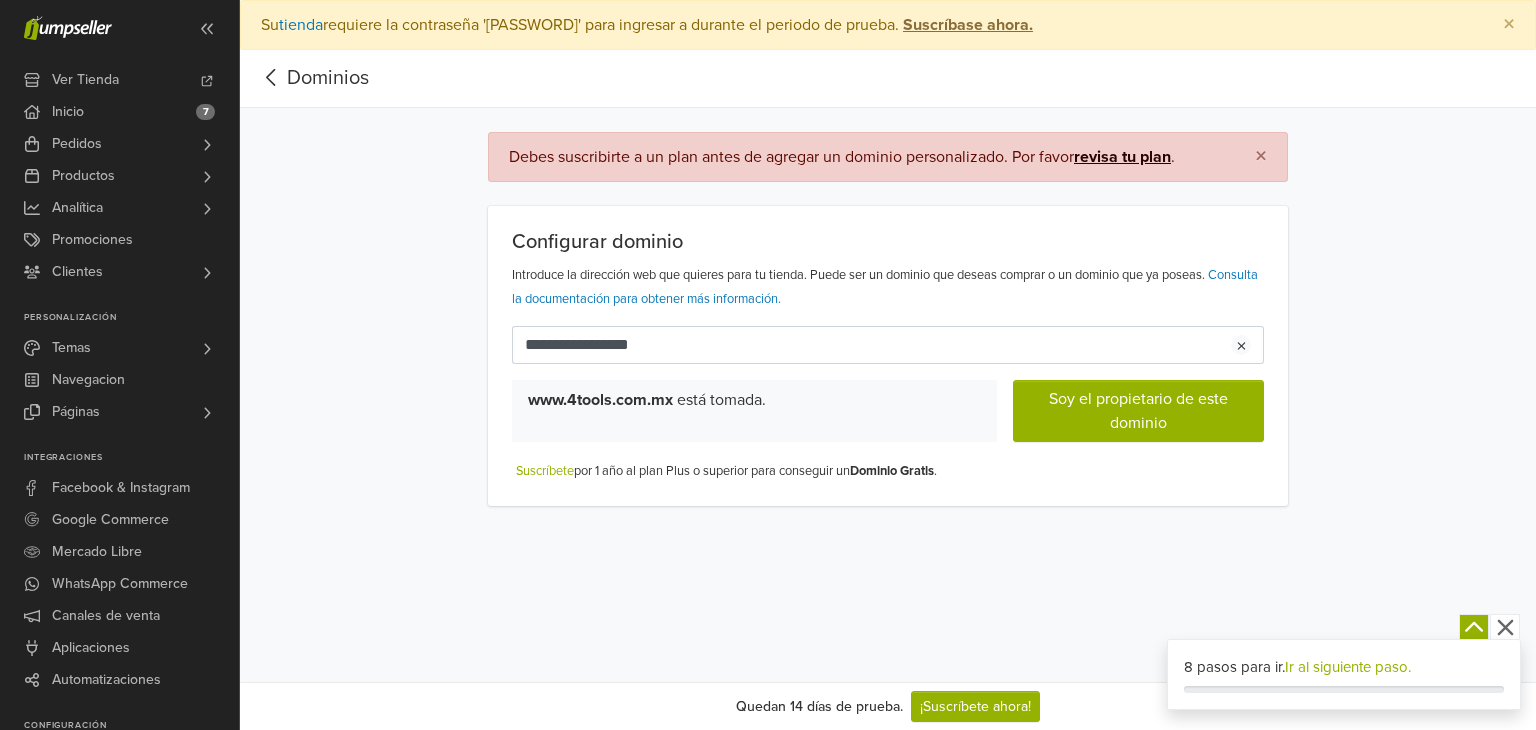 click on "revisa tu plan" at bounding box center [1122, 157] 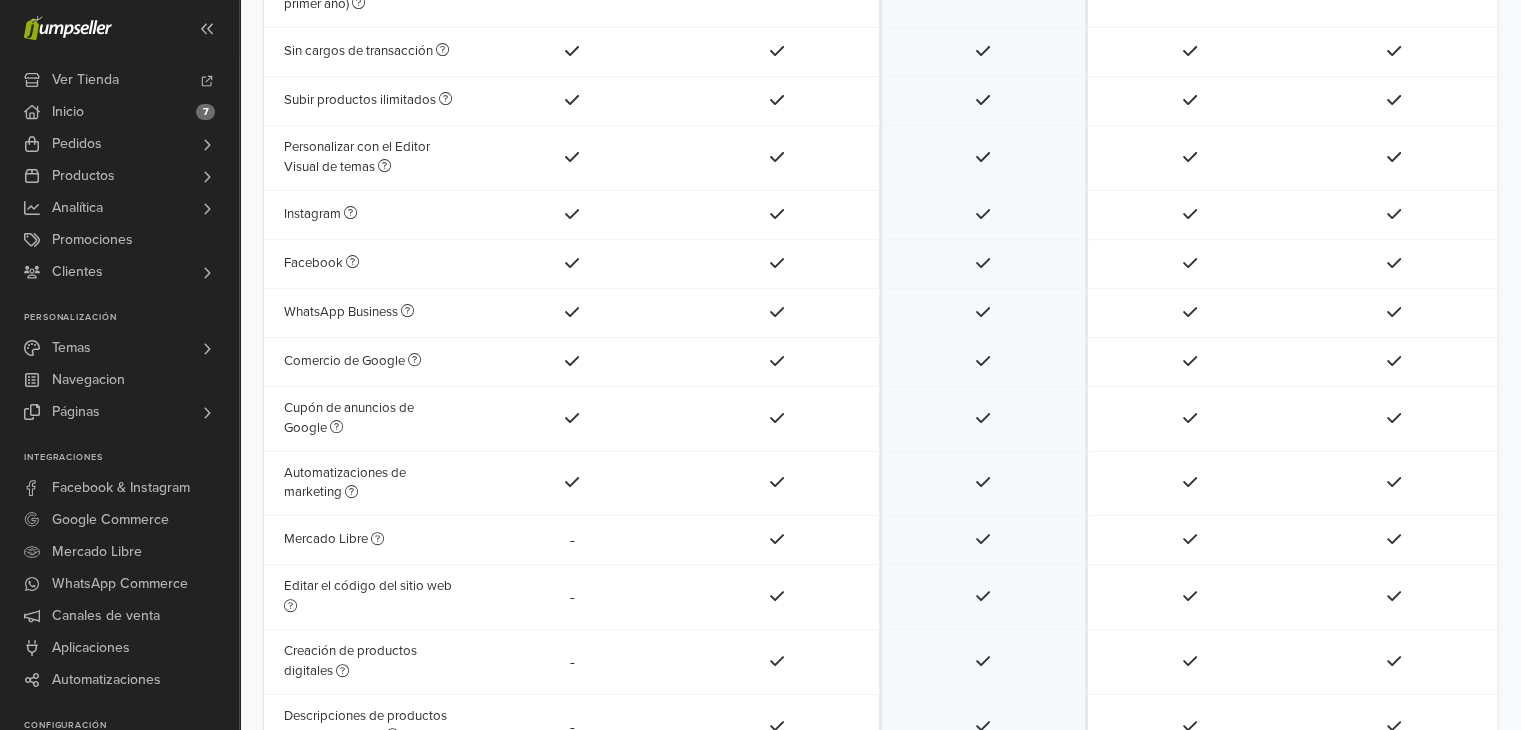 scroll, scrollTop: 200, scrollLeft: 0, axis: vertical 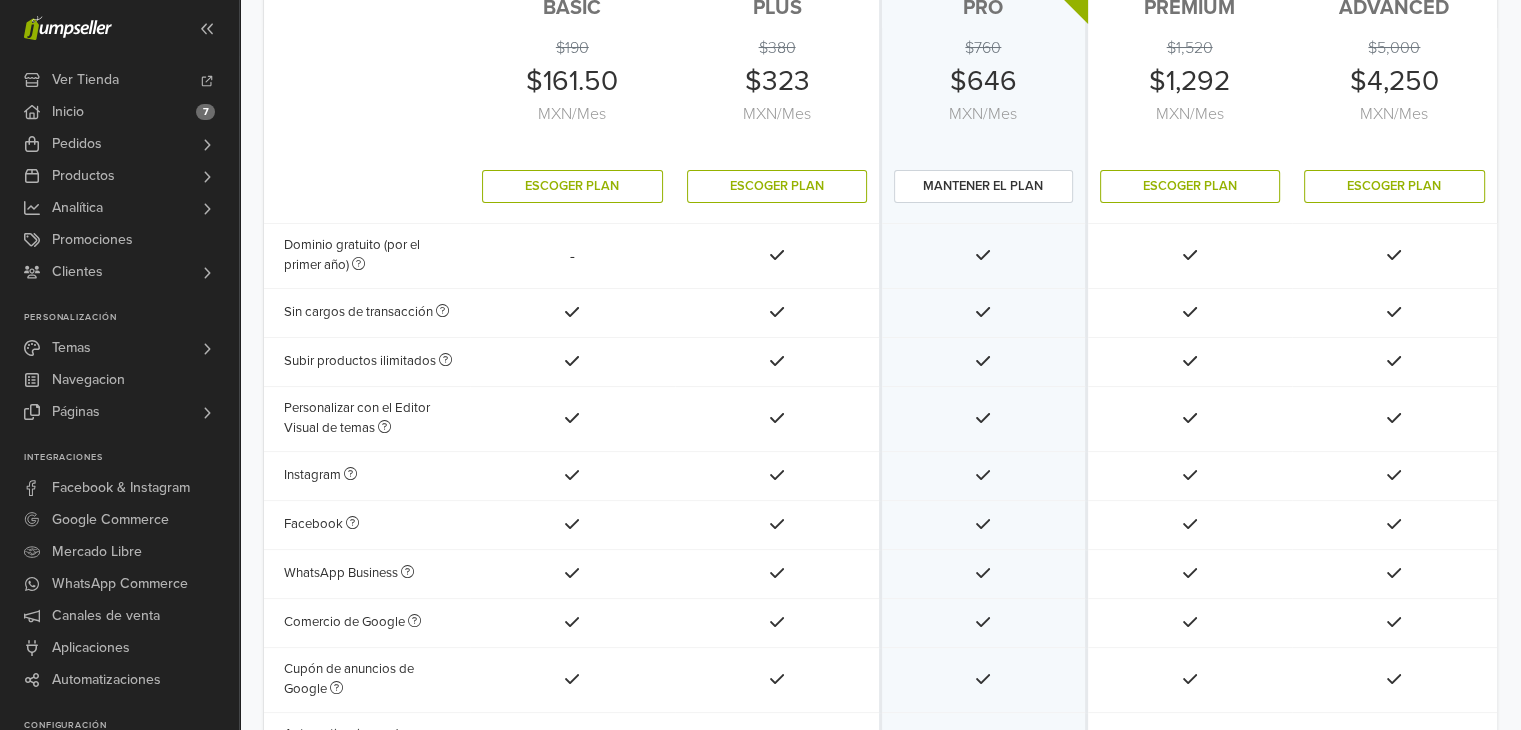 click on "$380 $323   MXN  /  Mes" at bounding box center (778, 89) 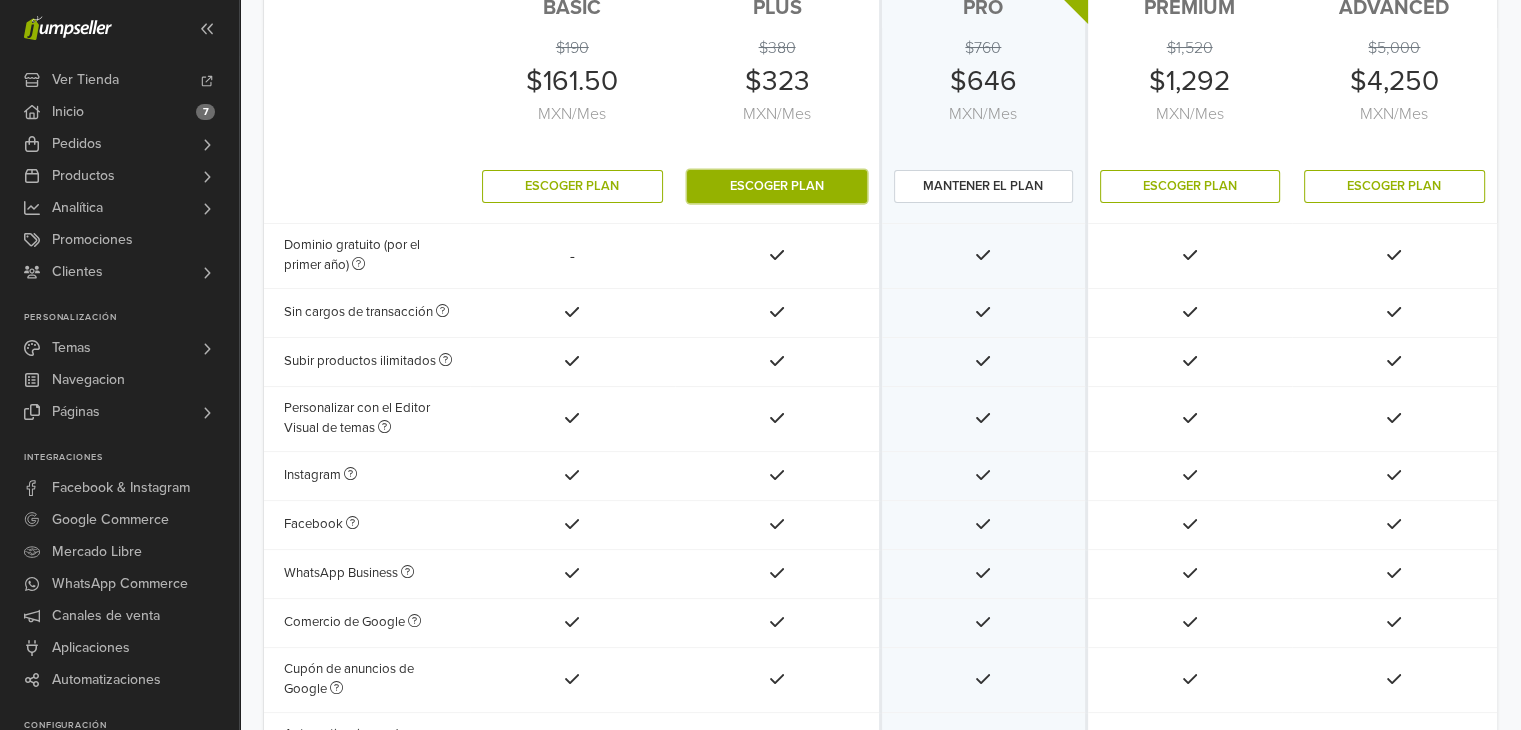 click on "Escoger Plan" at bounding box center (777, 186) 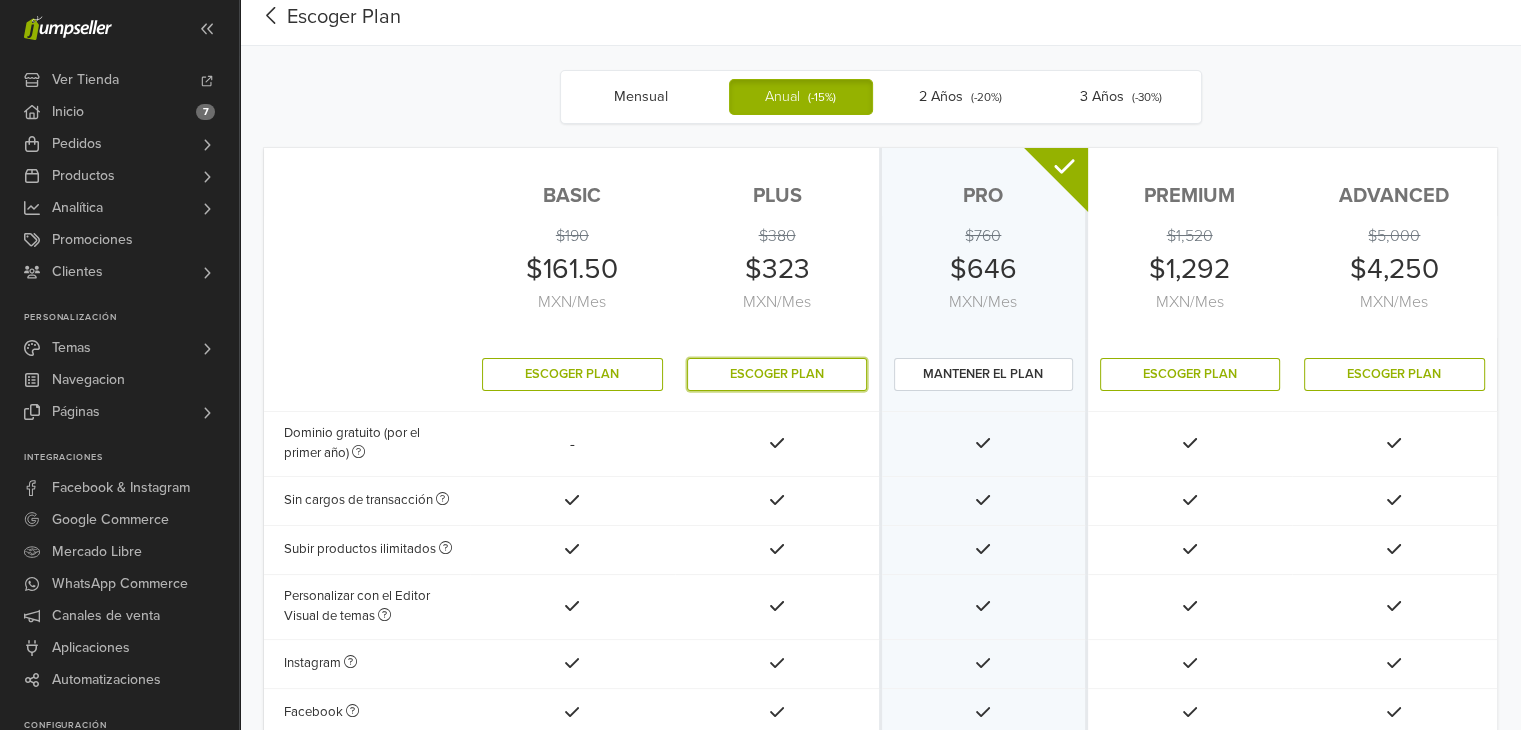 scroll, scrollTop: 0, scrollLeft: 0, axis: both 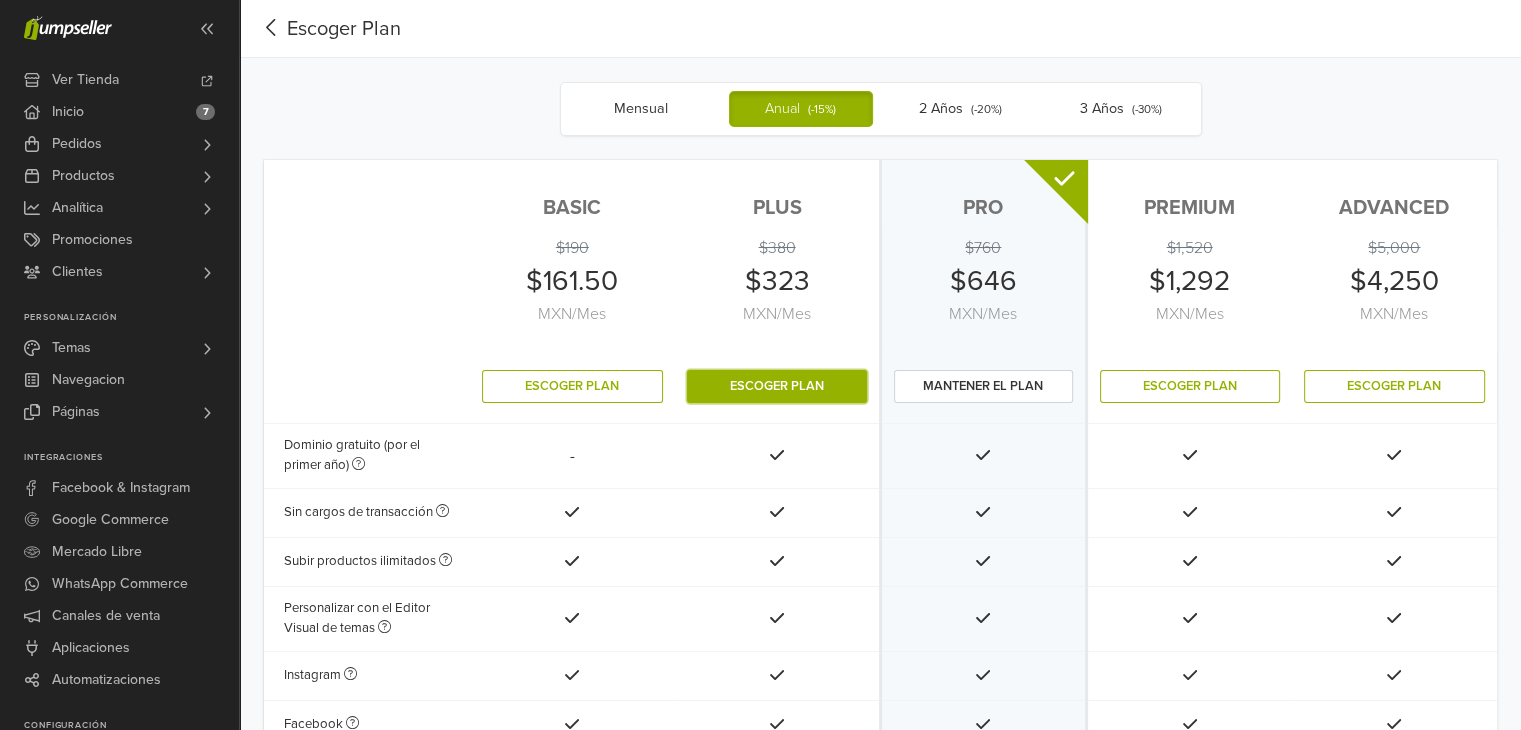 click on "Escoger Plan" at bounding box center [777, 386] 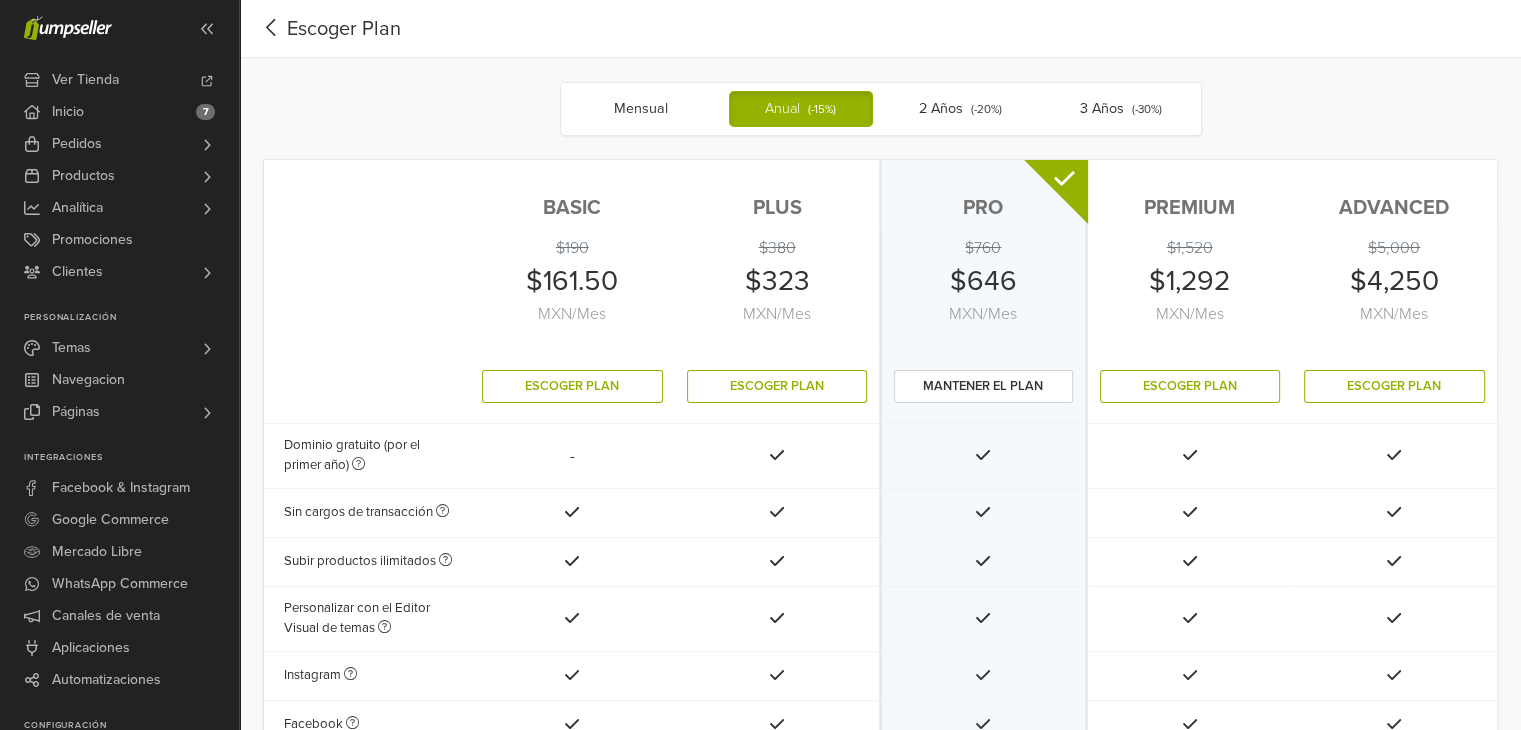 click on "Mensual" at bounding box center (641, 109) 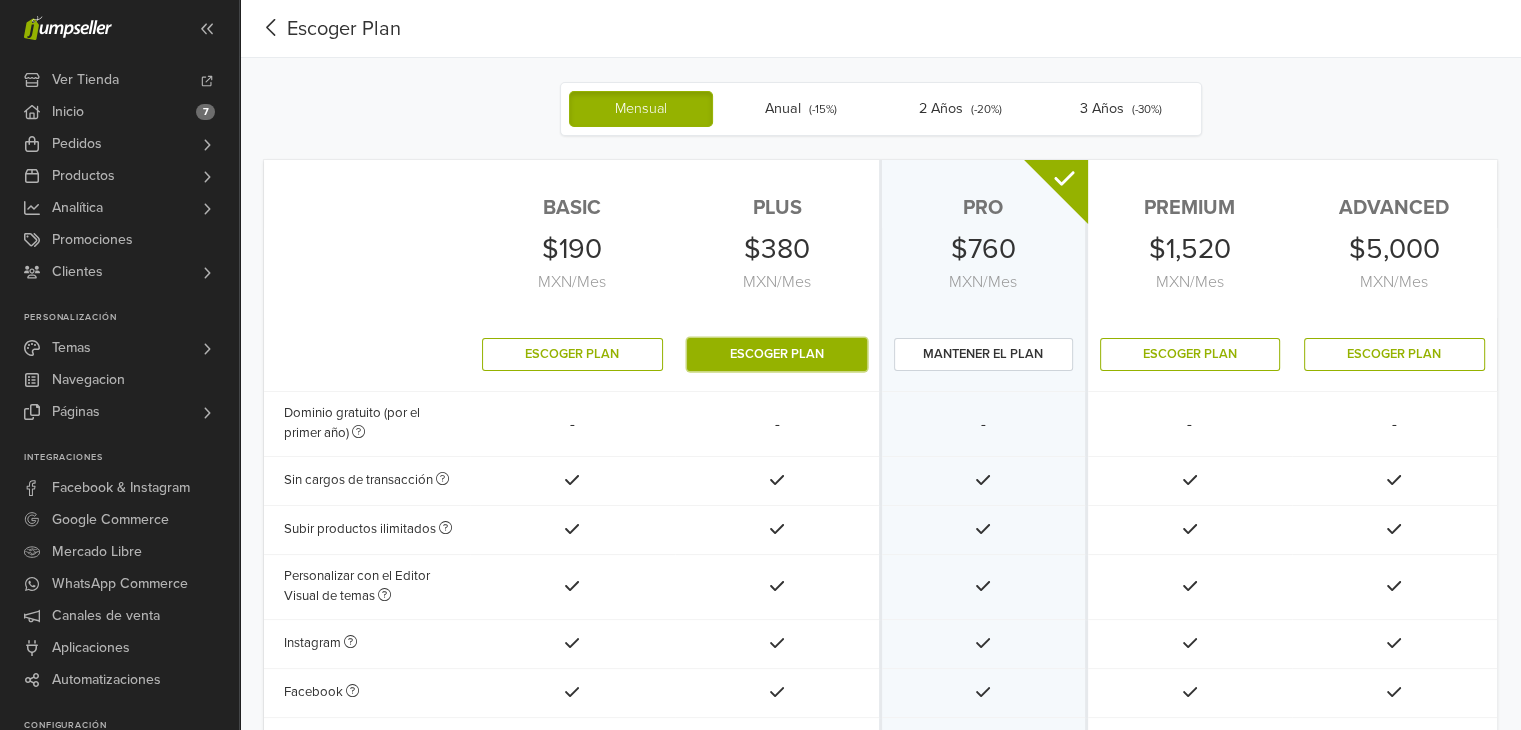 click on "Escoger Plan" at bounding box center (777, 354) 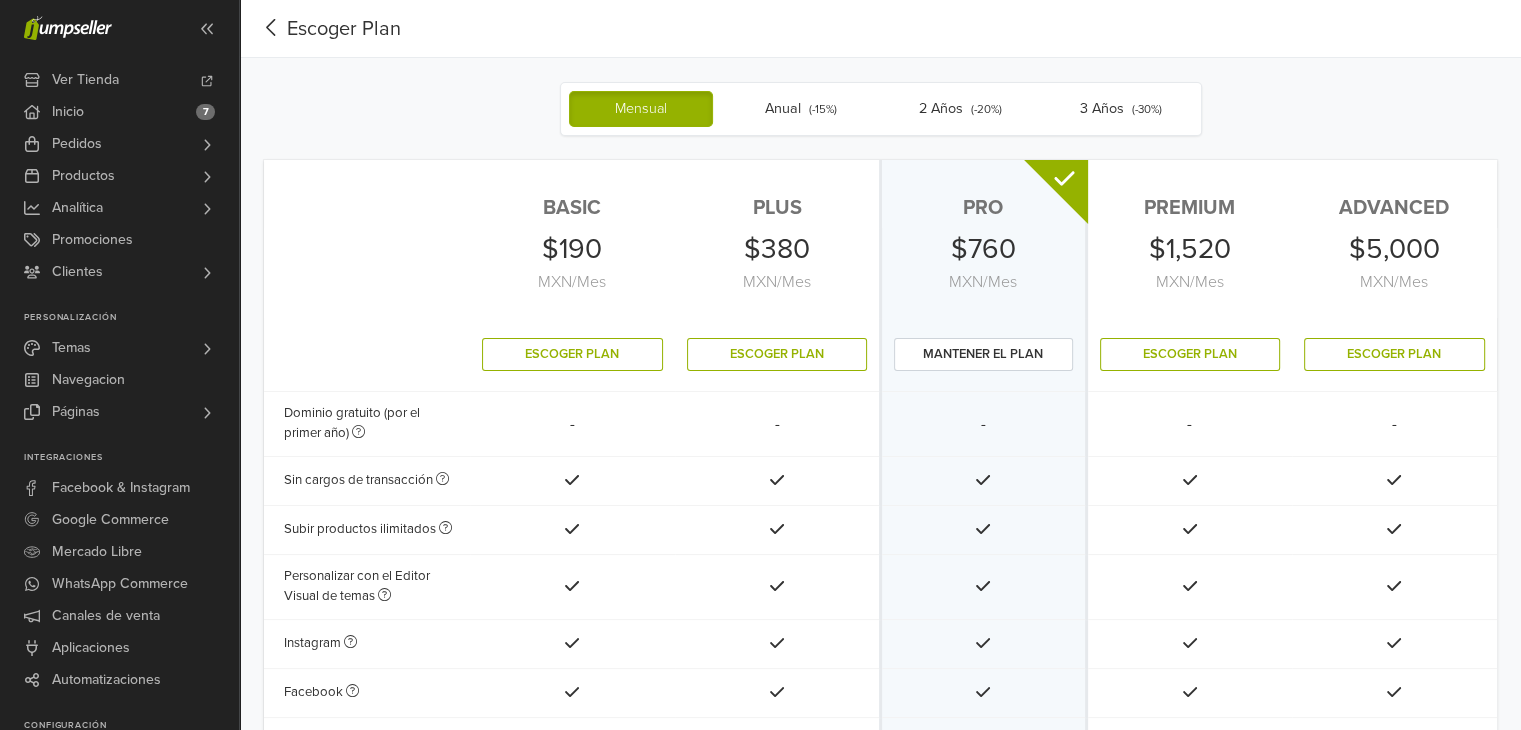 click on "PRO" at bounding box center (984, 194) 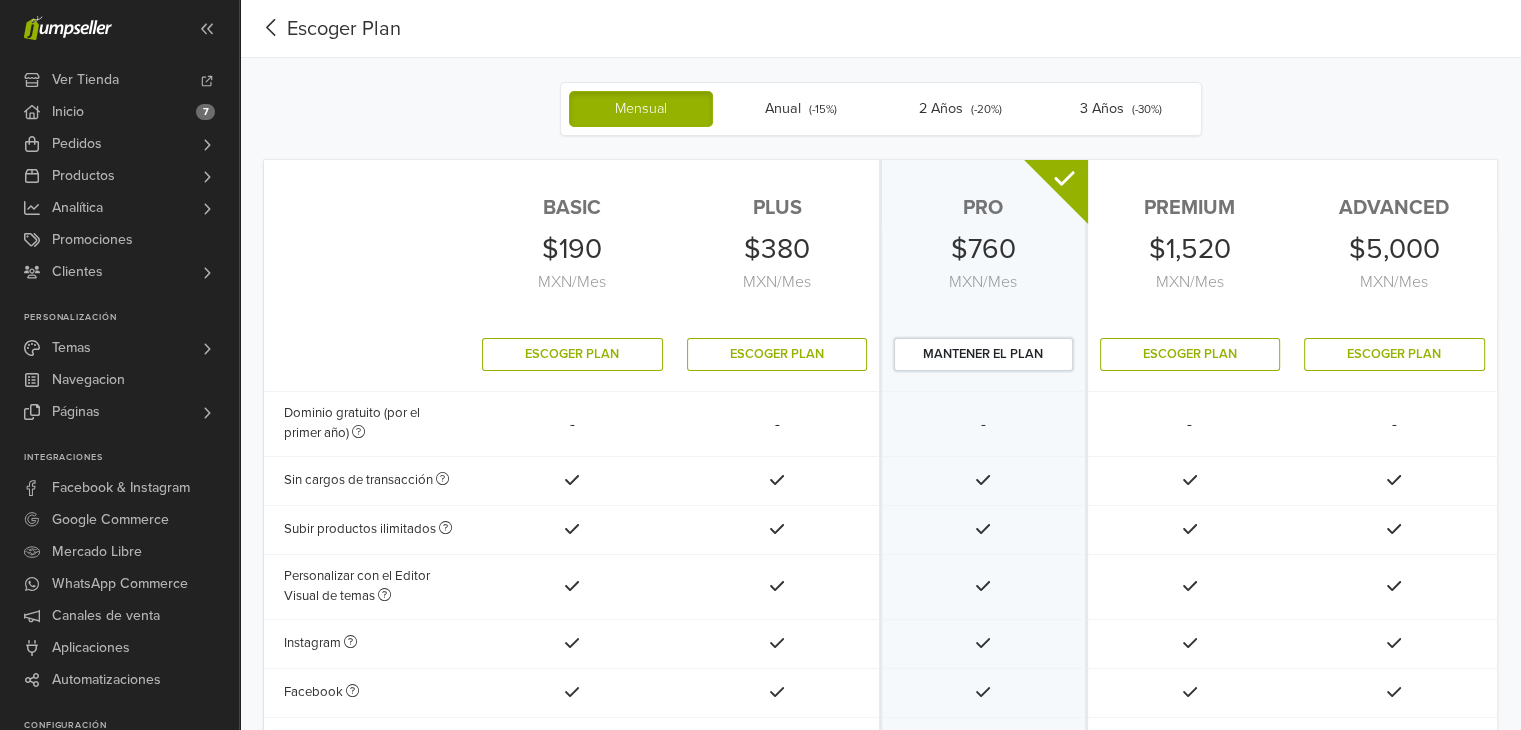 click on "mantener el plan" at bounding box center (983, 354) 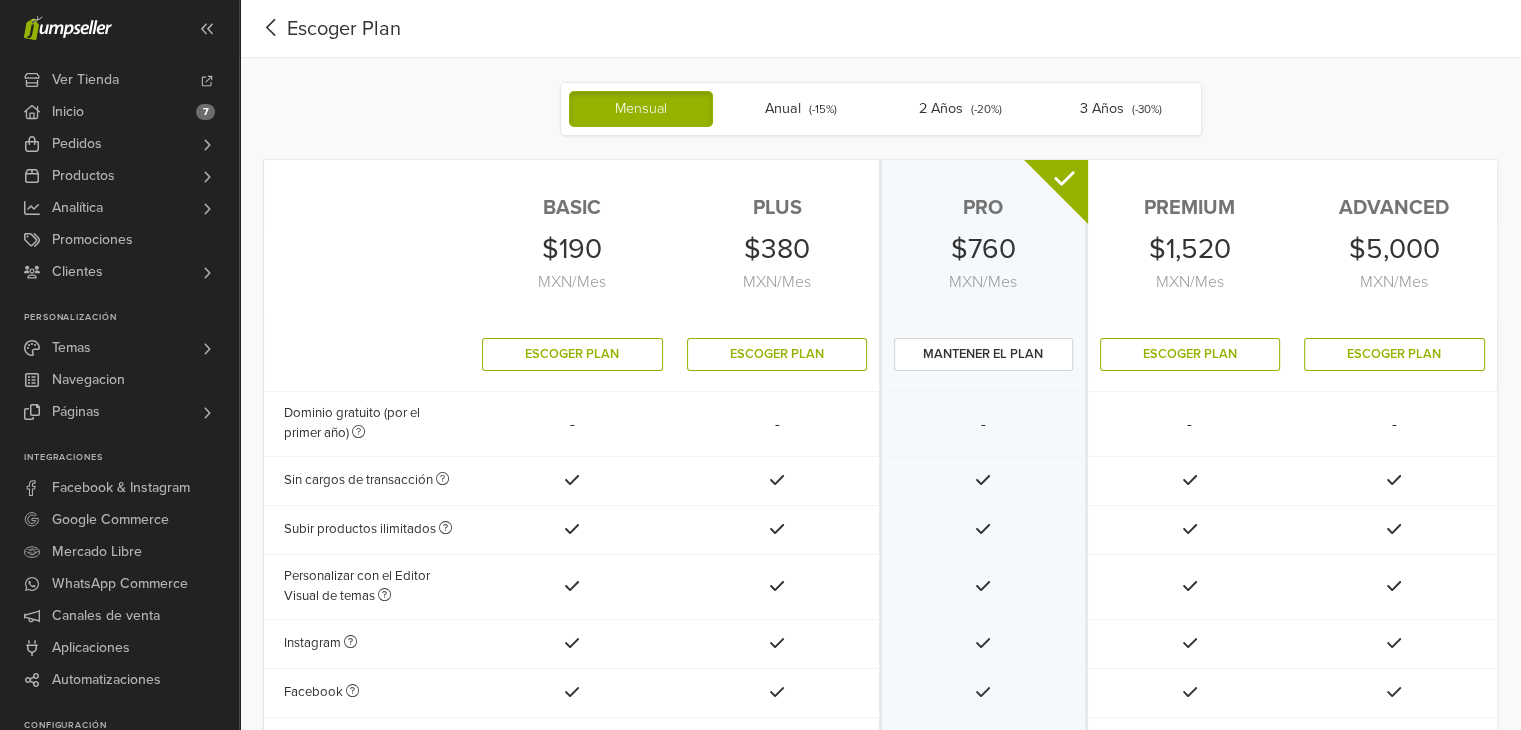 click on "Mensual   Anual     (- 15 %) 2 Años     (- 20 %) 3 Años     (- 30 %)" at bounding box center [881, 109] 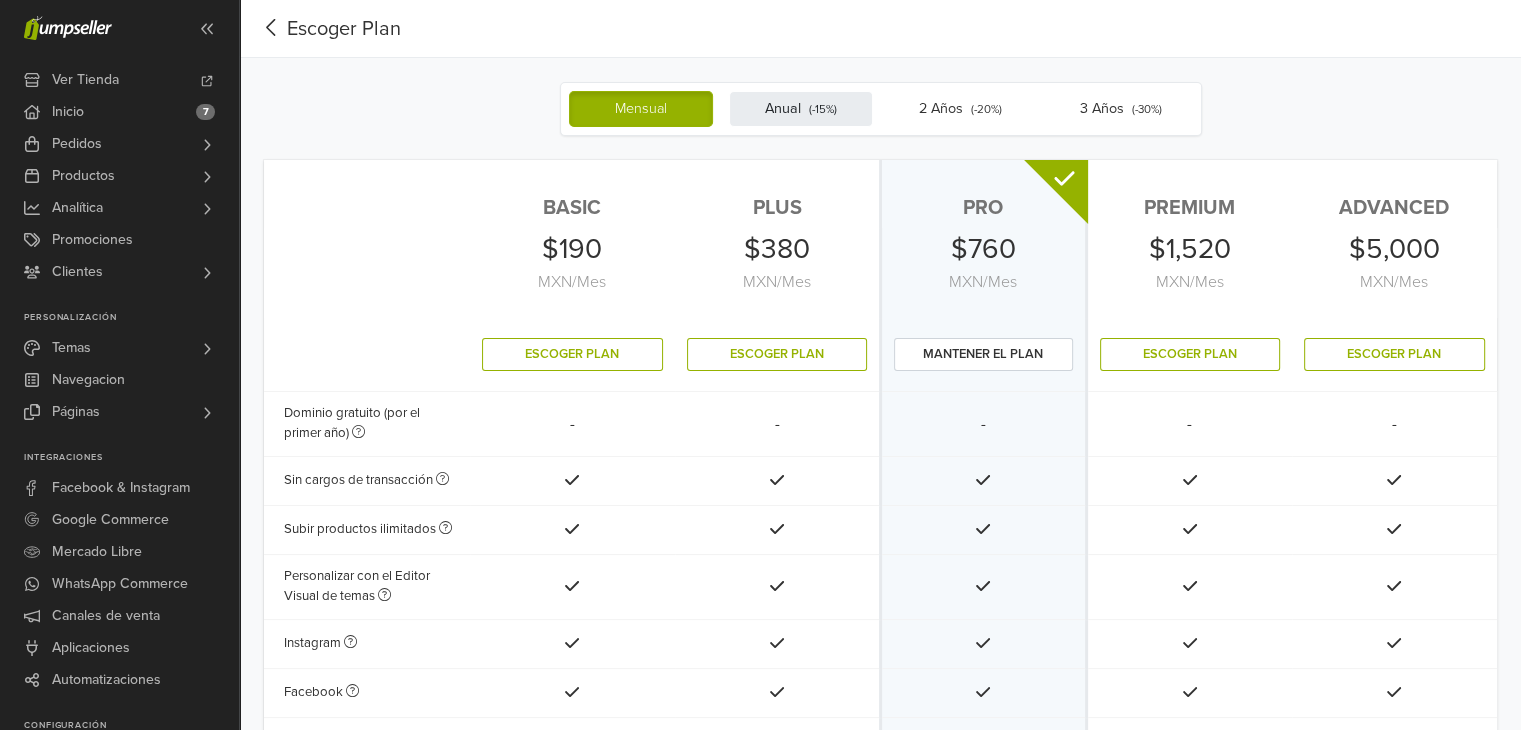 click on "Anual     (- 15 %)" at bounding box center (801, 109) 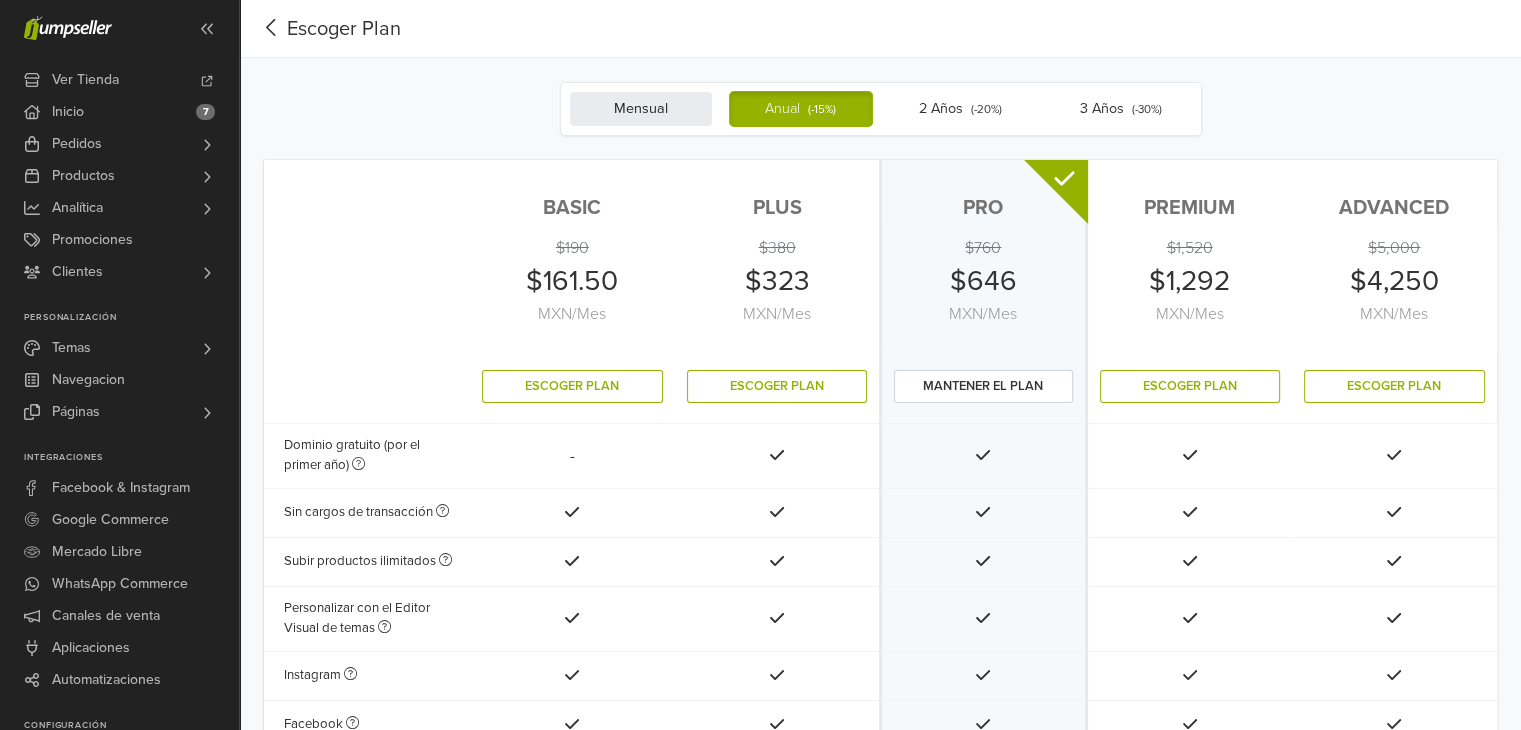click on "Mensual" at bounding box center [641, 109] 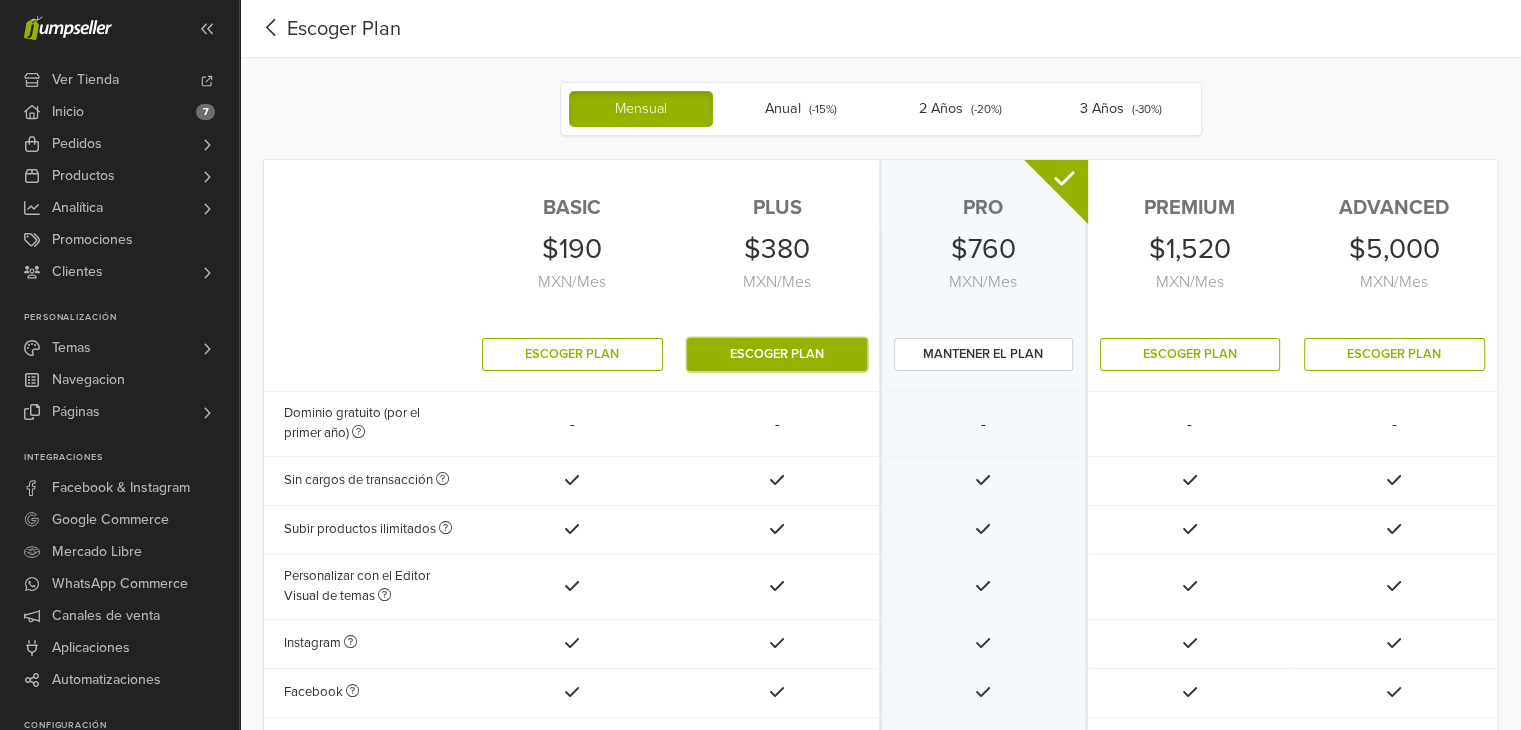 click on "Escoger Plan" at bounding box center [777, 354] 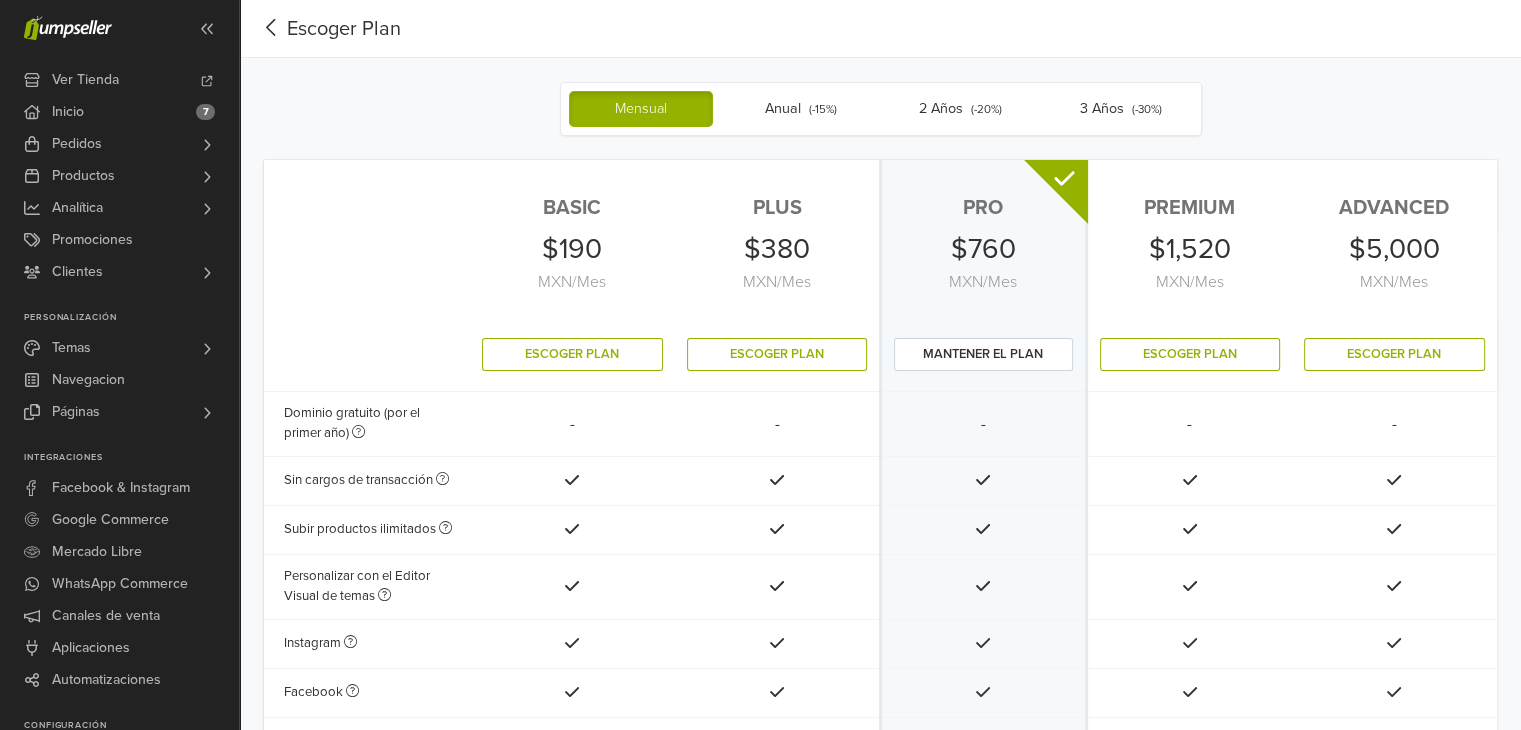click on "PLUS" at bounding box center [777, 208] 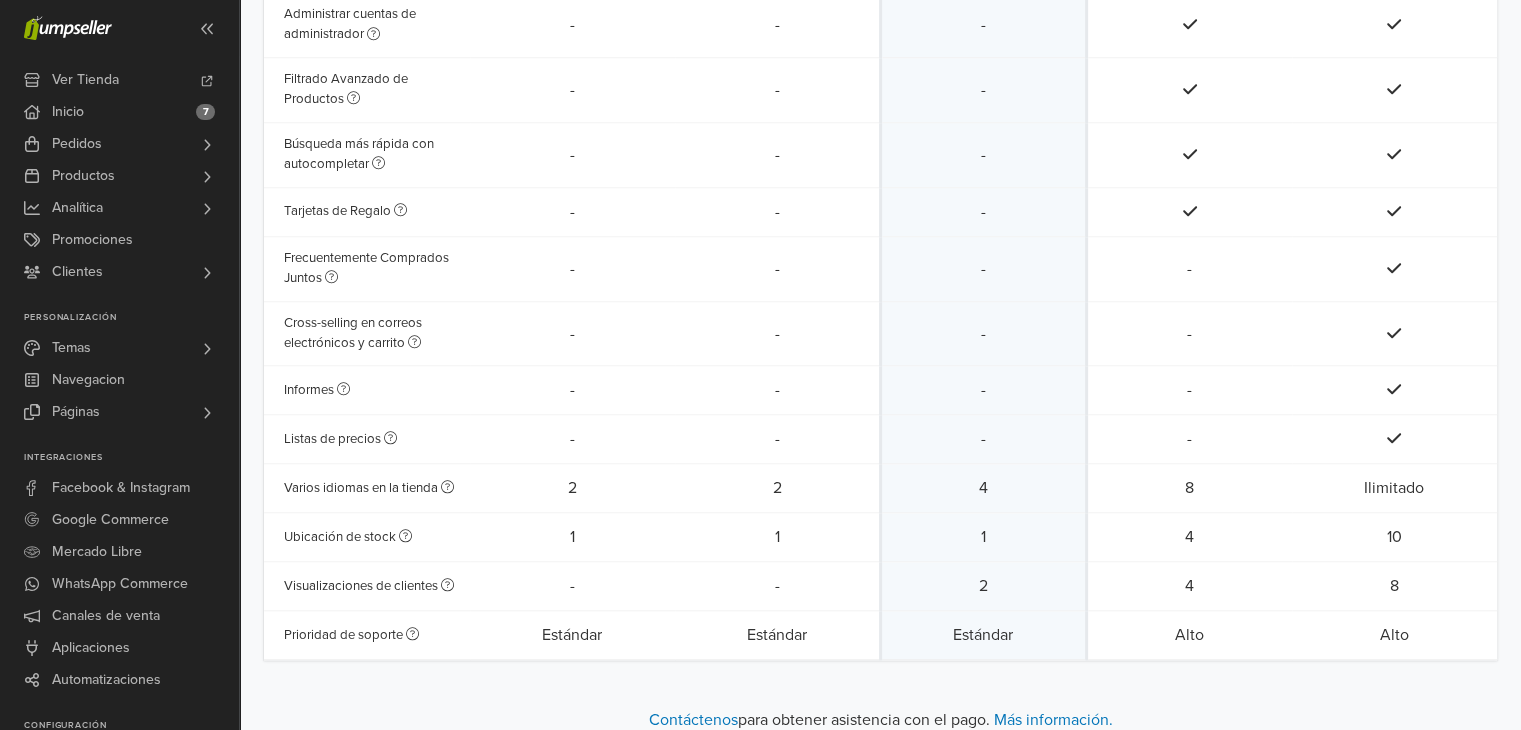 scroll, scrollTop: 1773, scrollLeft: 0, axis: vertical 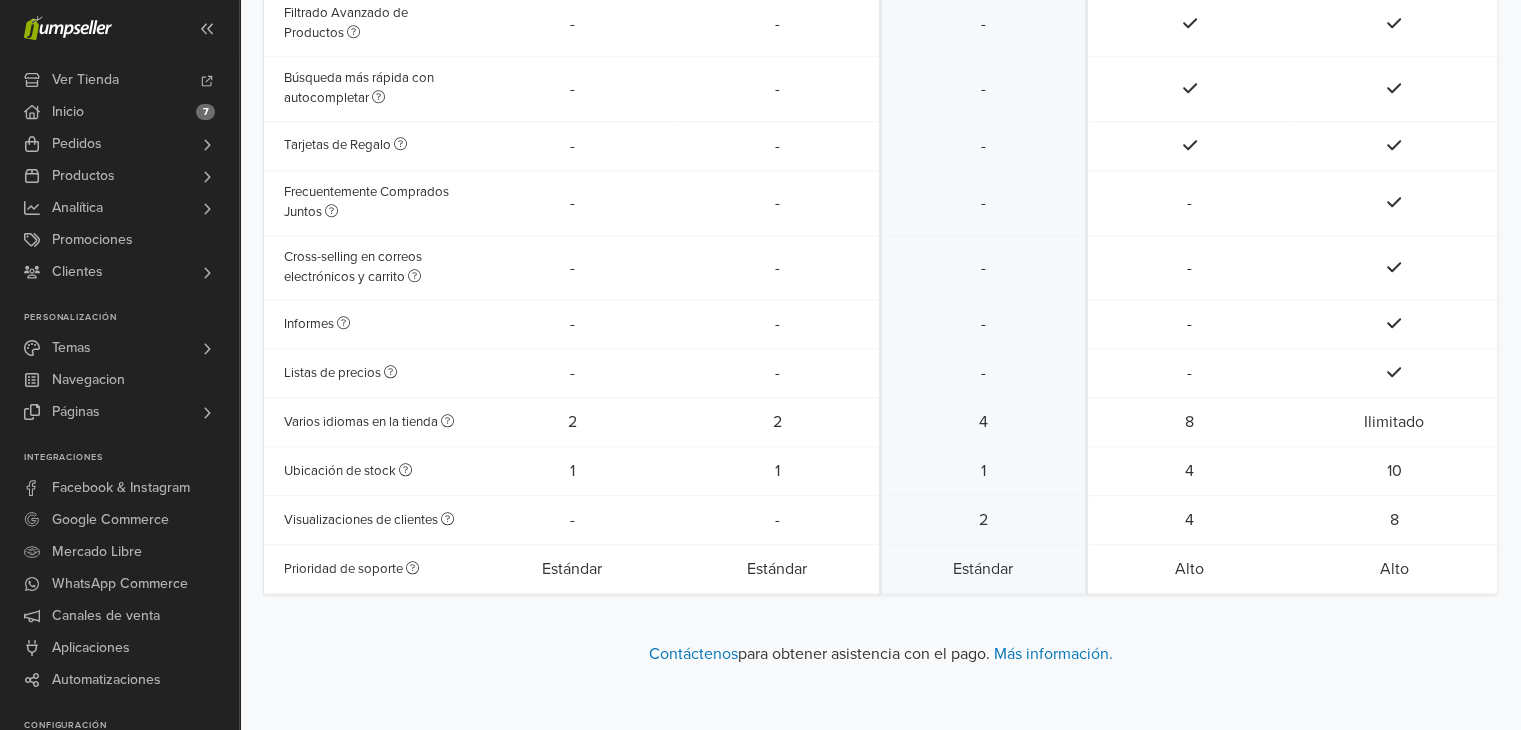 click on "Estándar" at bounding box center (778, 569) 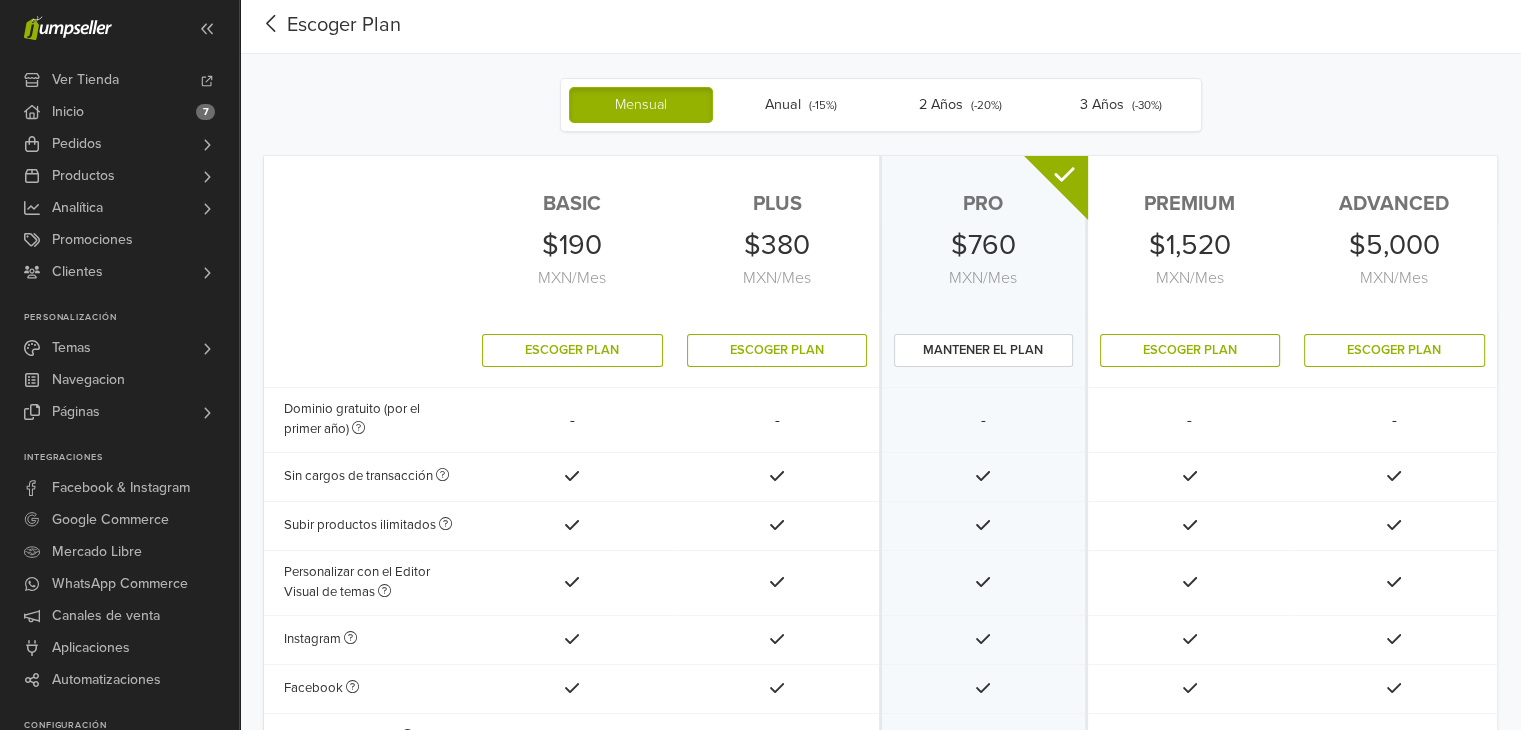 scroll, scrollTop: 0, scrollLeft: 0, axis: both 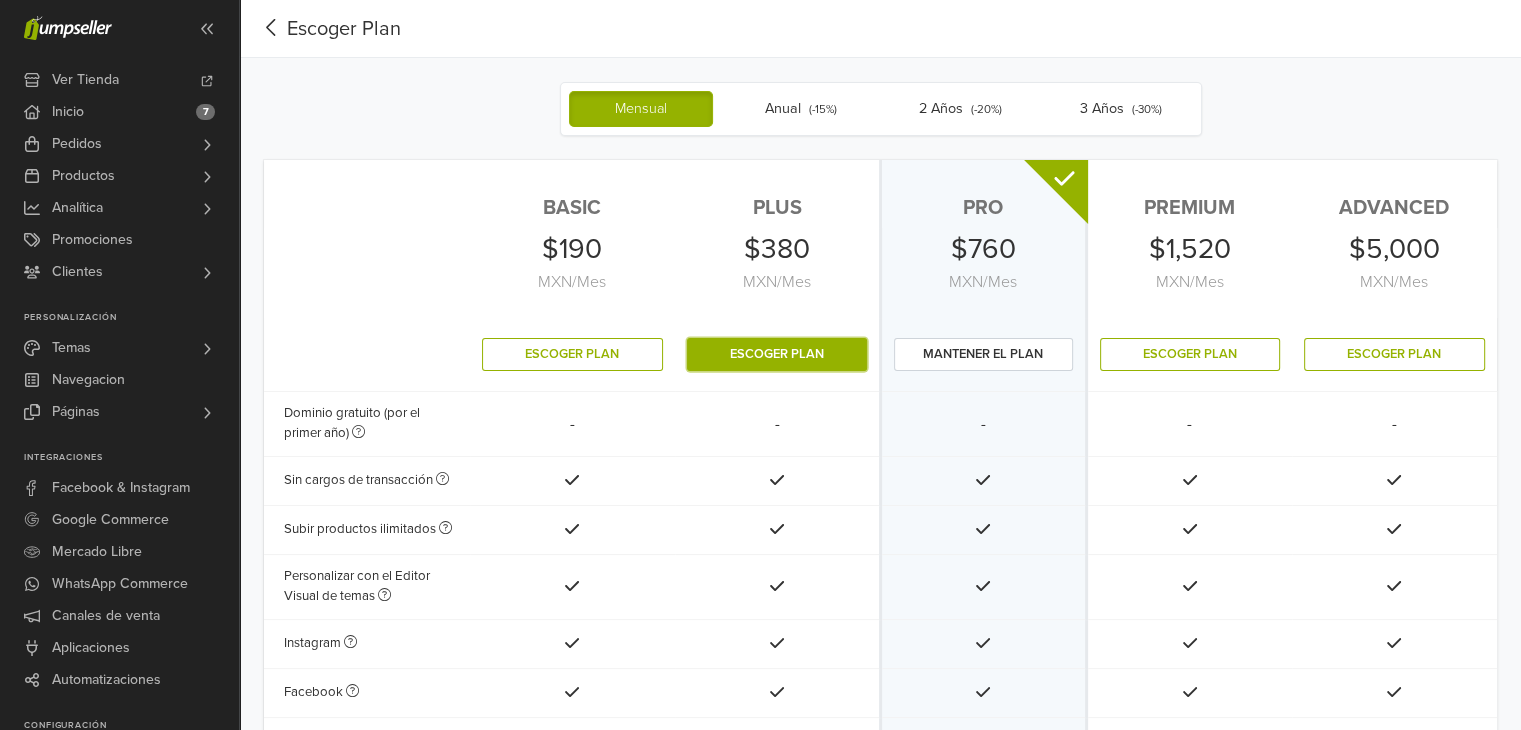 click on "Escoger Plan" at bounding box center [777, 354] 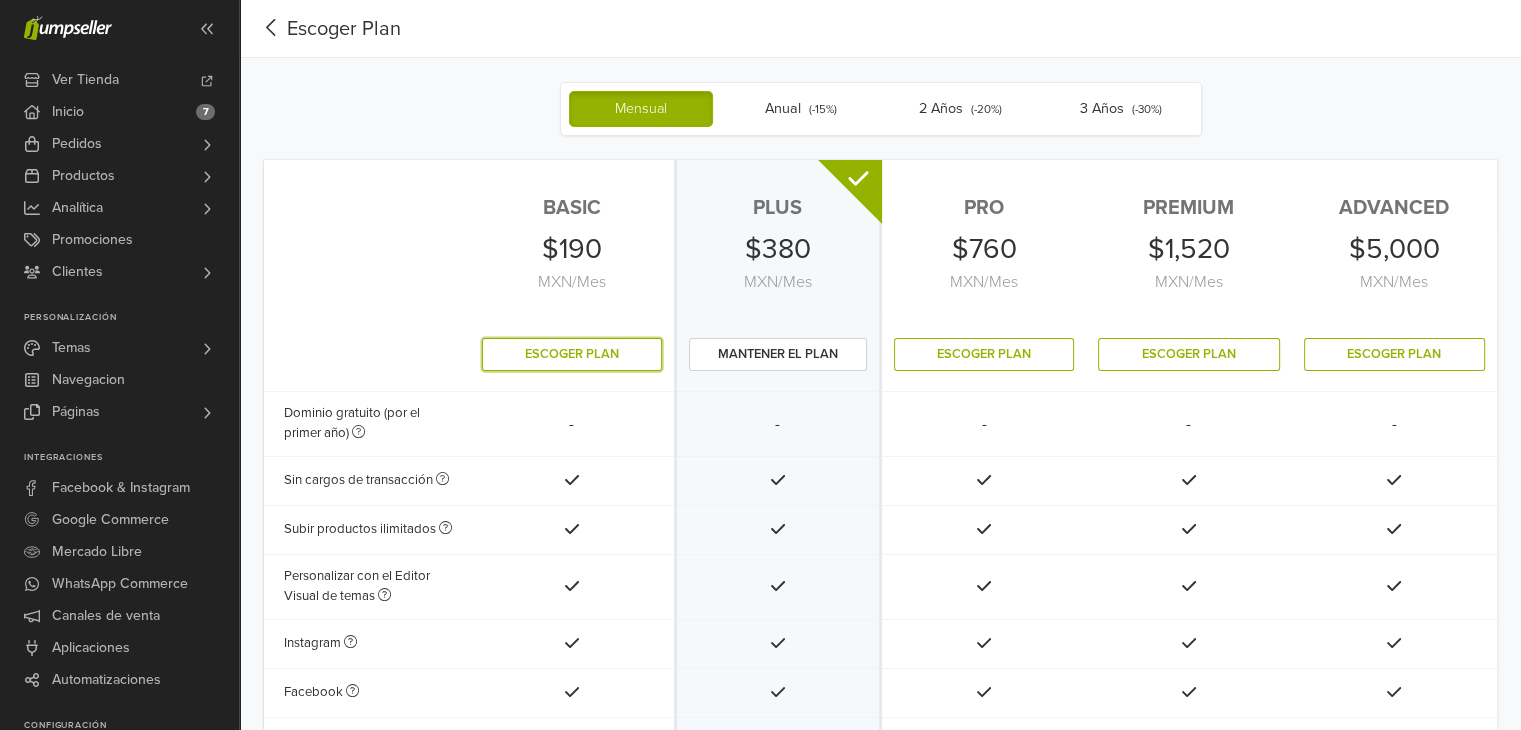 click on "Escoger Plan" at bounding box center [572, 354] 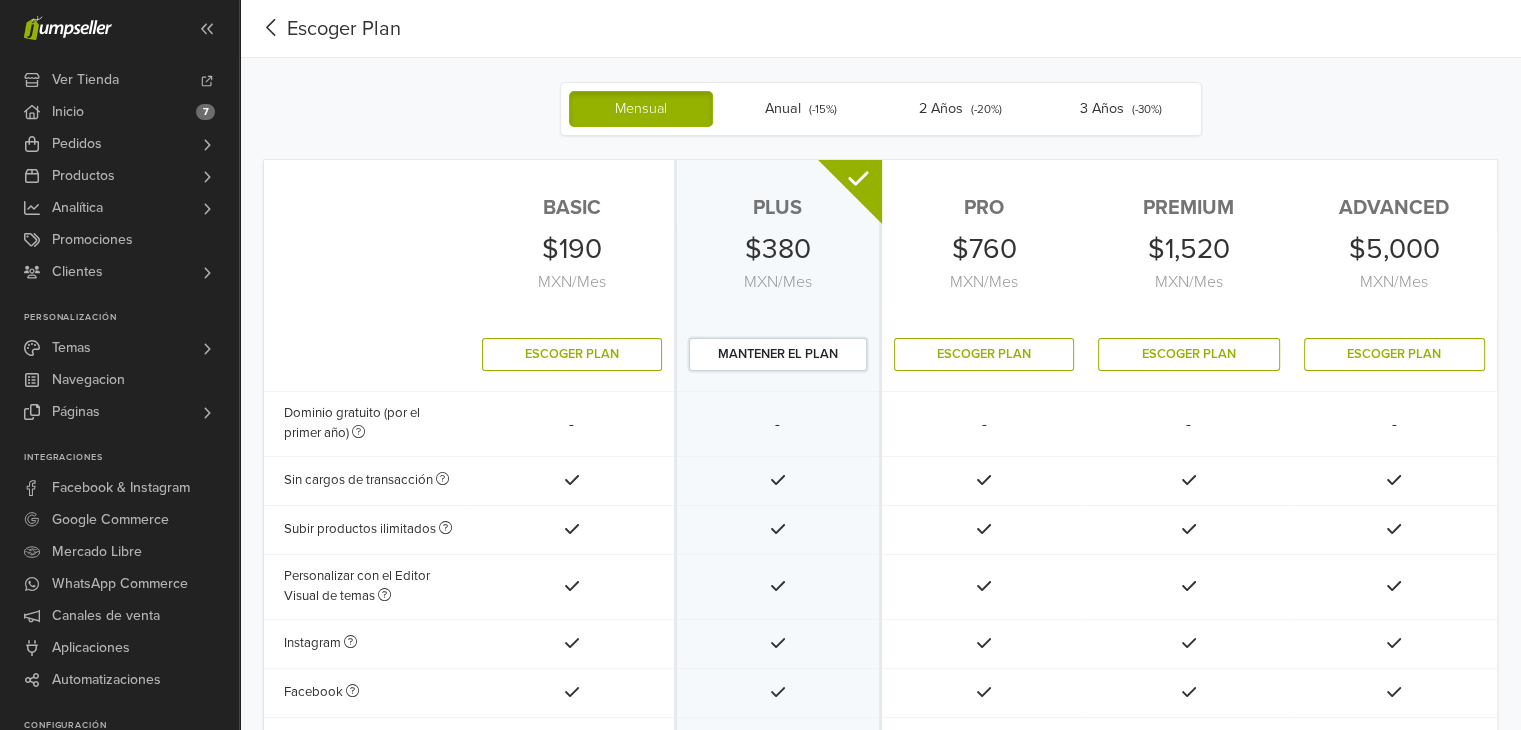 click on "mantener el plan" at bounding box center (778, 354) 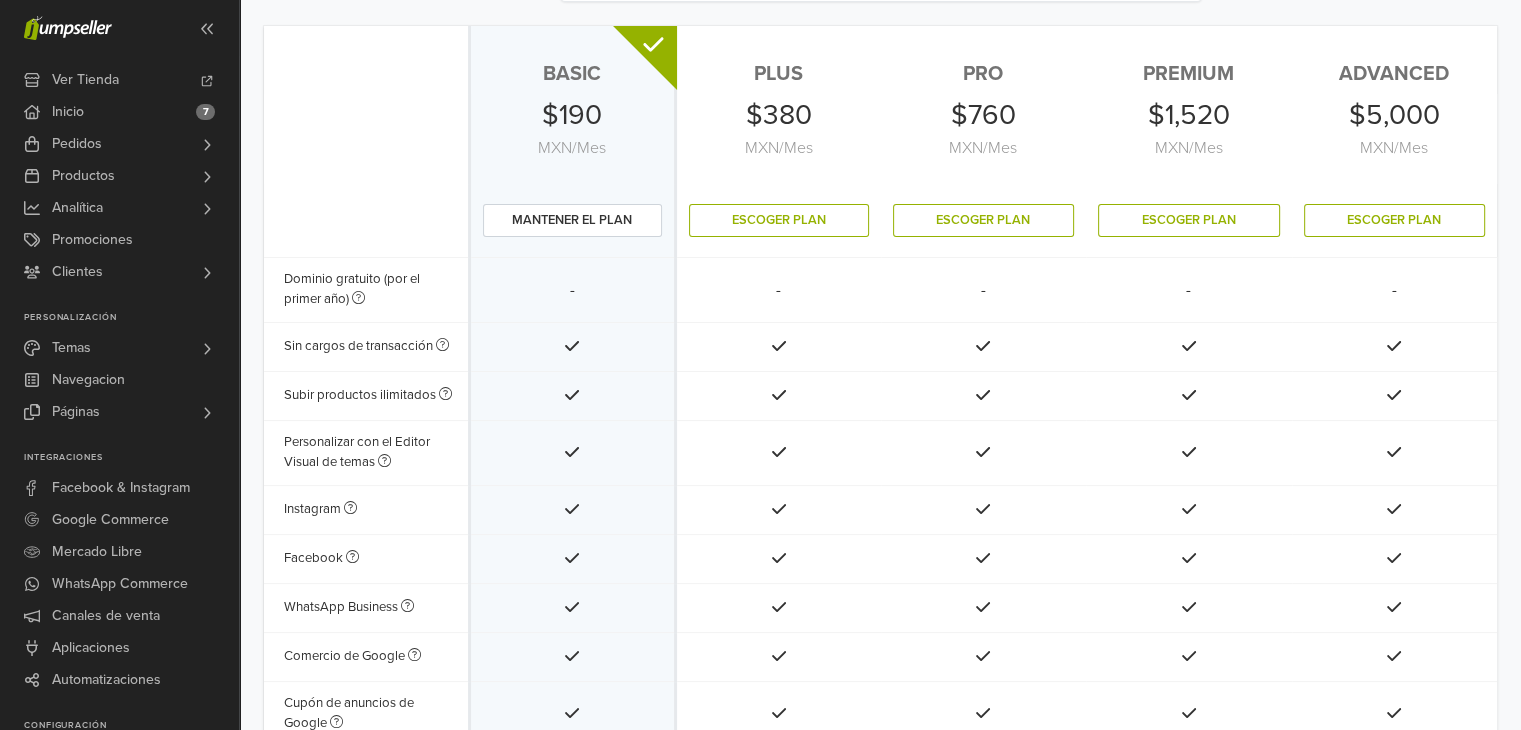 scroll, scrollTop: 100, scrollLeft: 0, axis: vertical 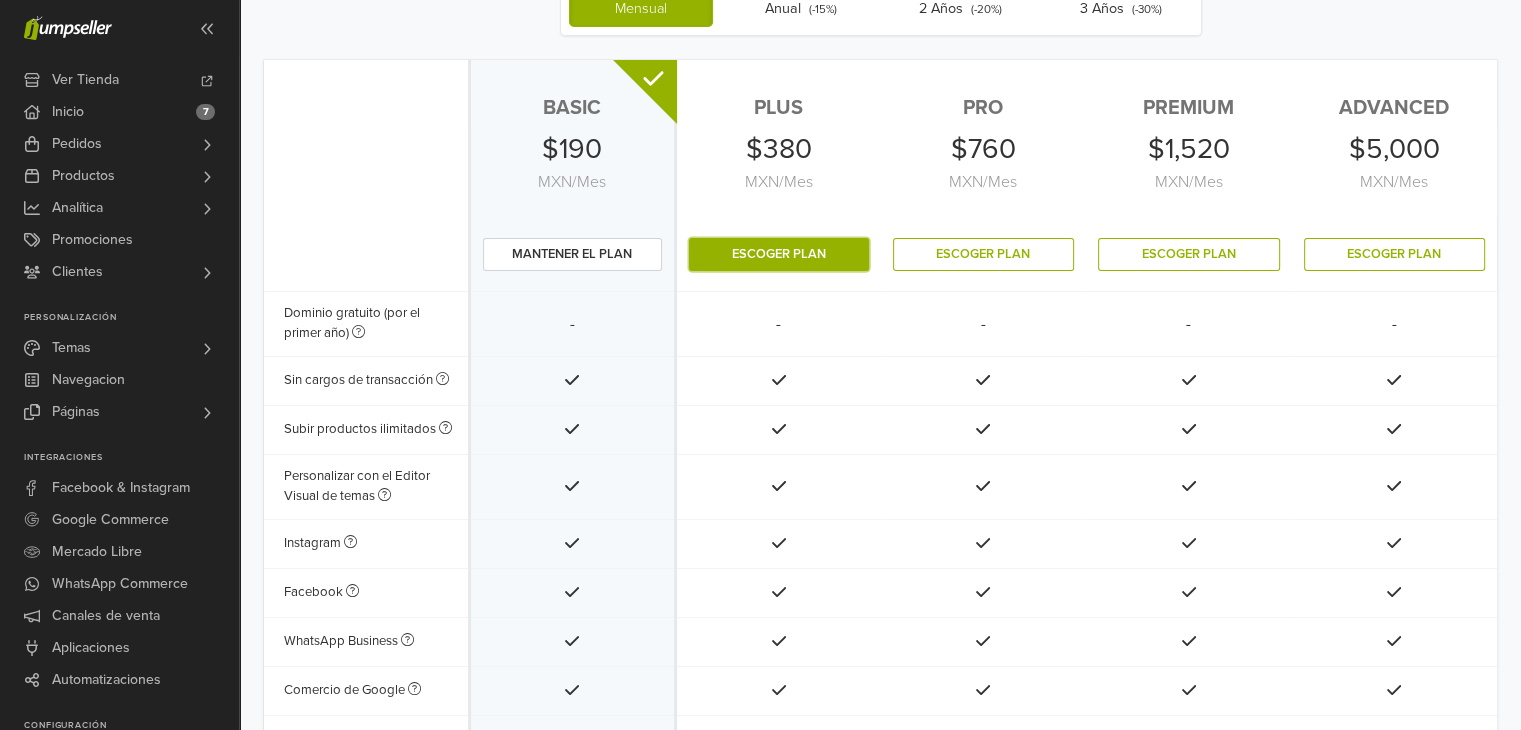 click on "Escoger Plan" at bounding box center [779, 254] 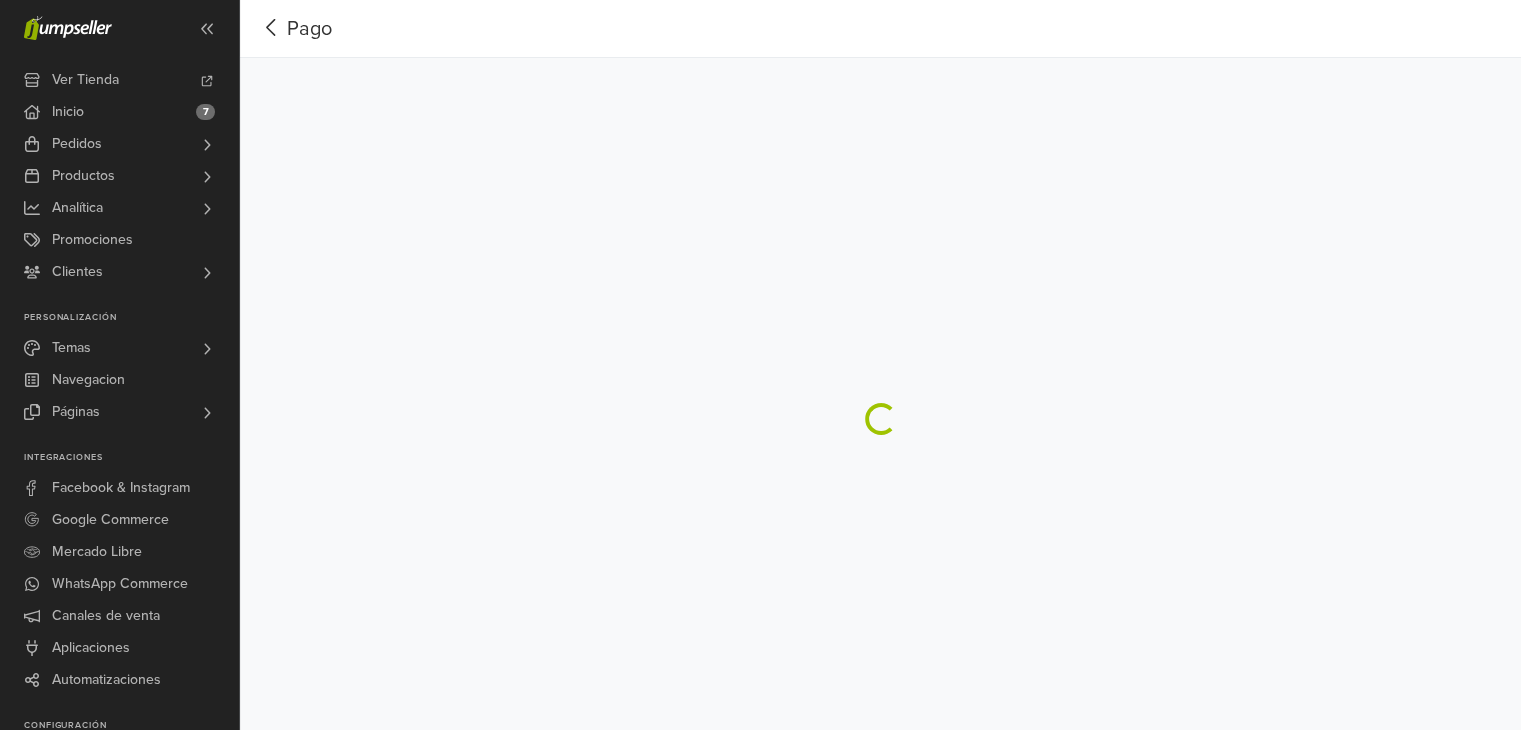 scroll, scrollTop: 0, scrollLeft: 0, axis: both 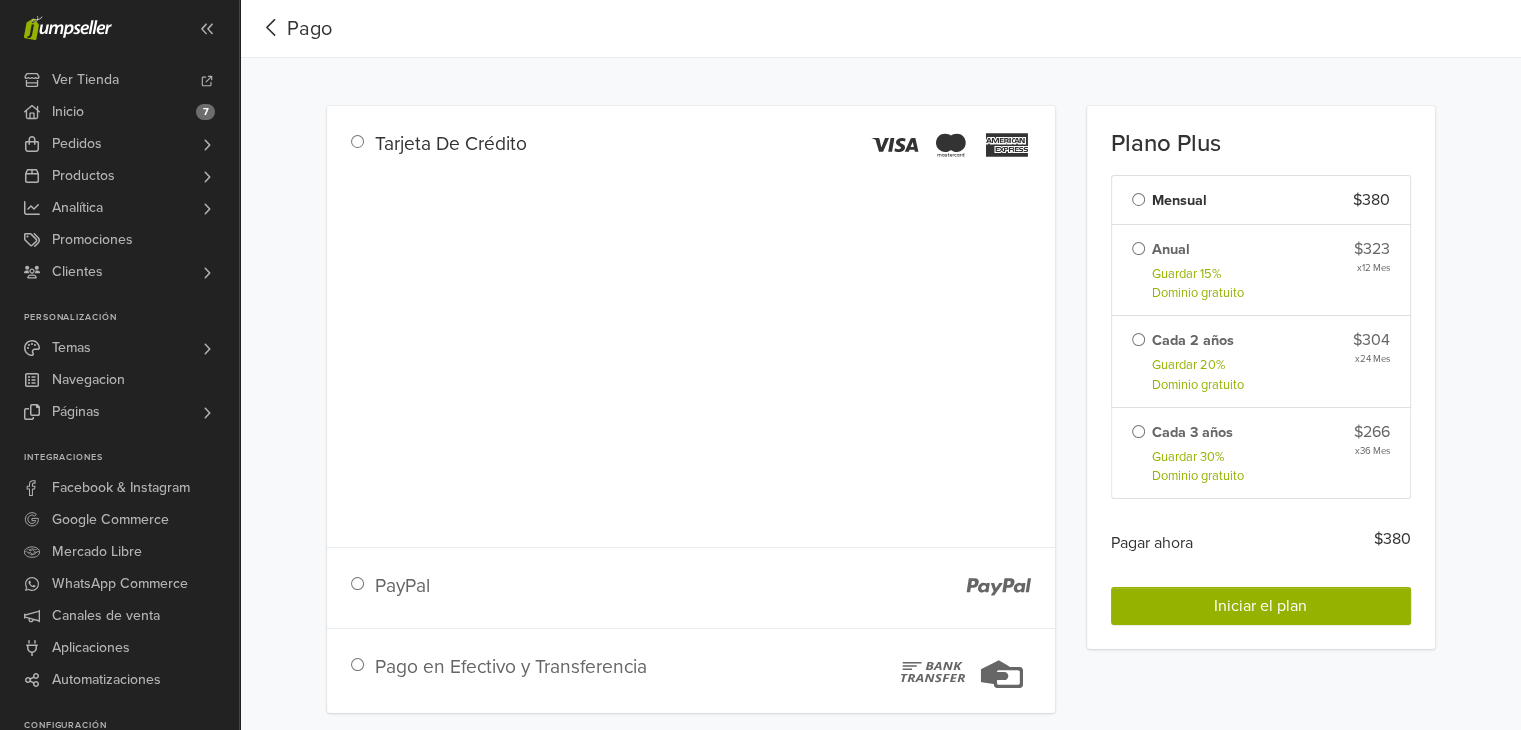 click 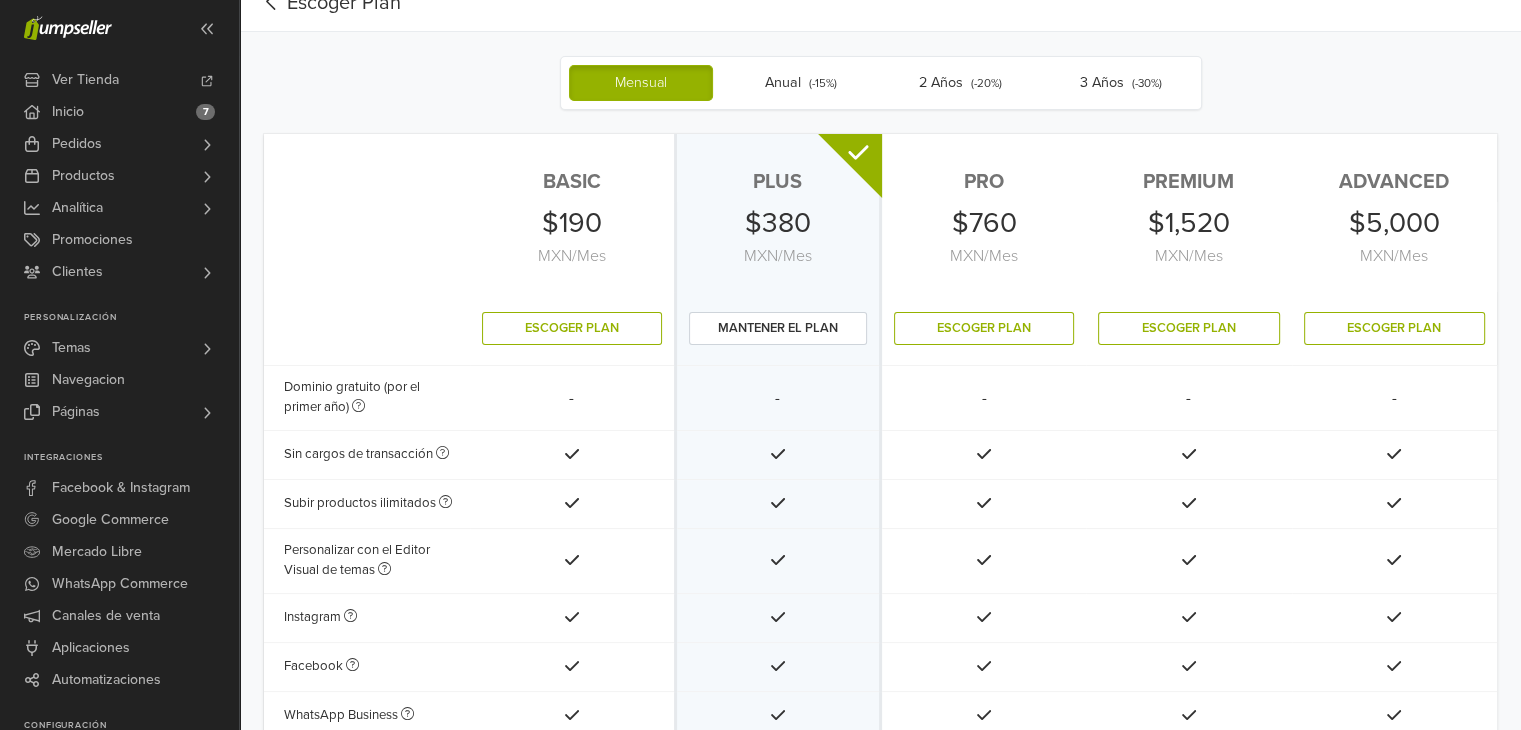scroll, scrollTop: 0, scrollLeft: 0, axis: both 